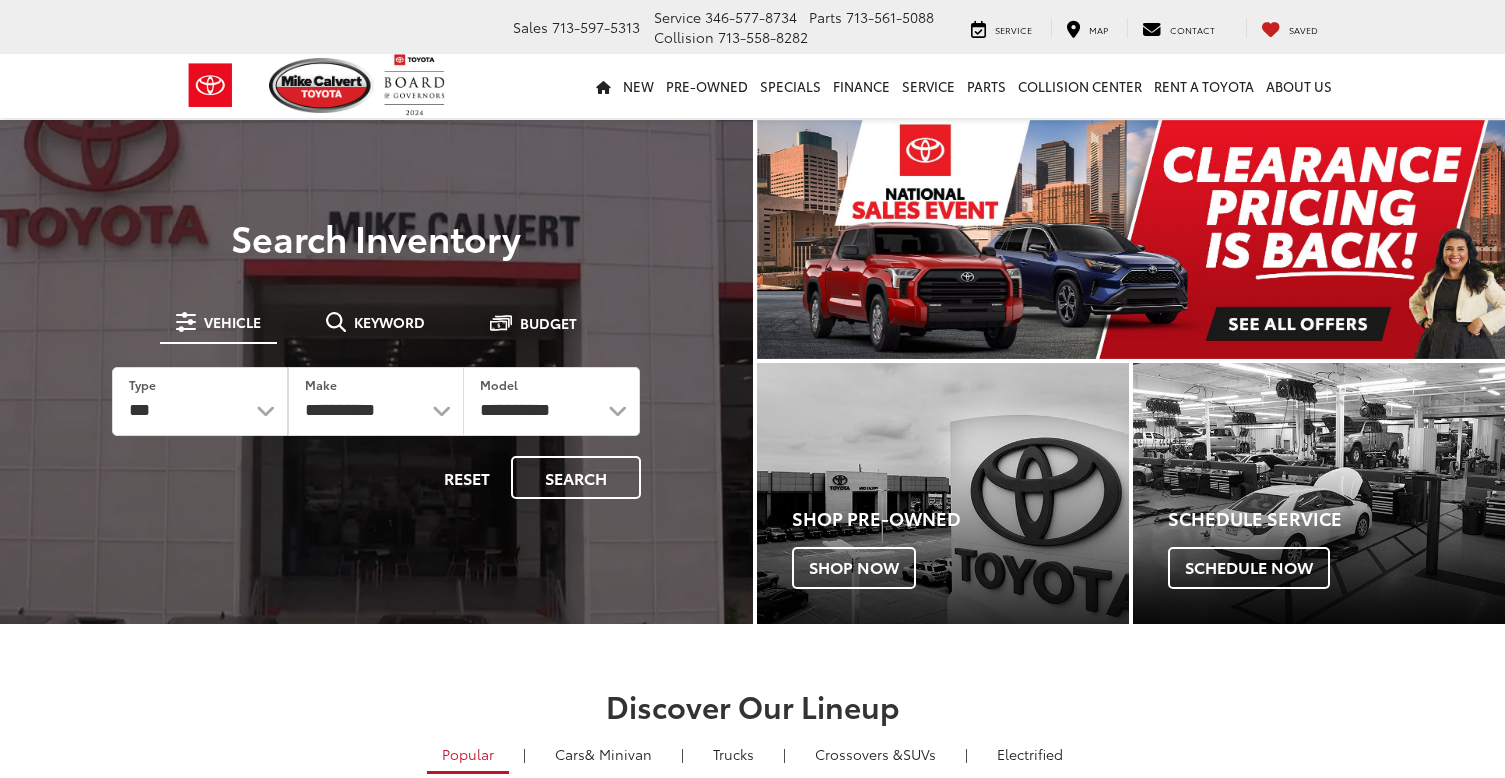 scroll, scrollTop: 0, scrollLeft: 0, axis: both 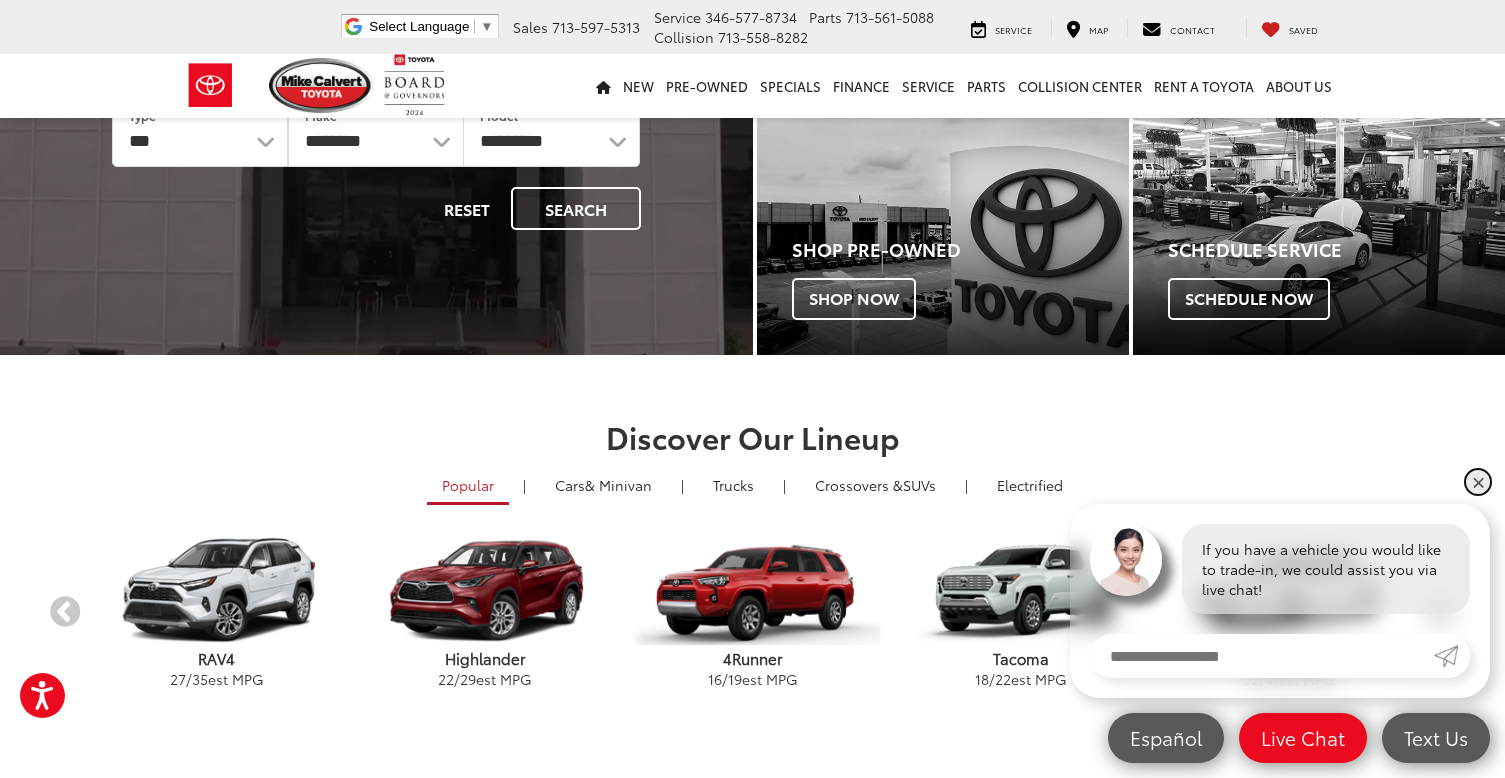 click on "✕" at bounding box center [1478, 482] 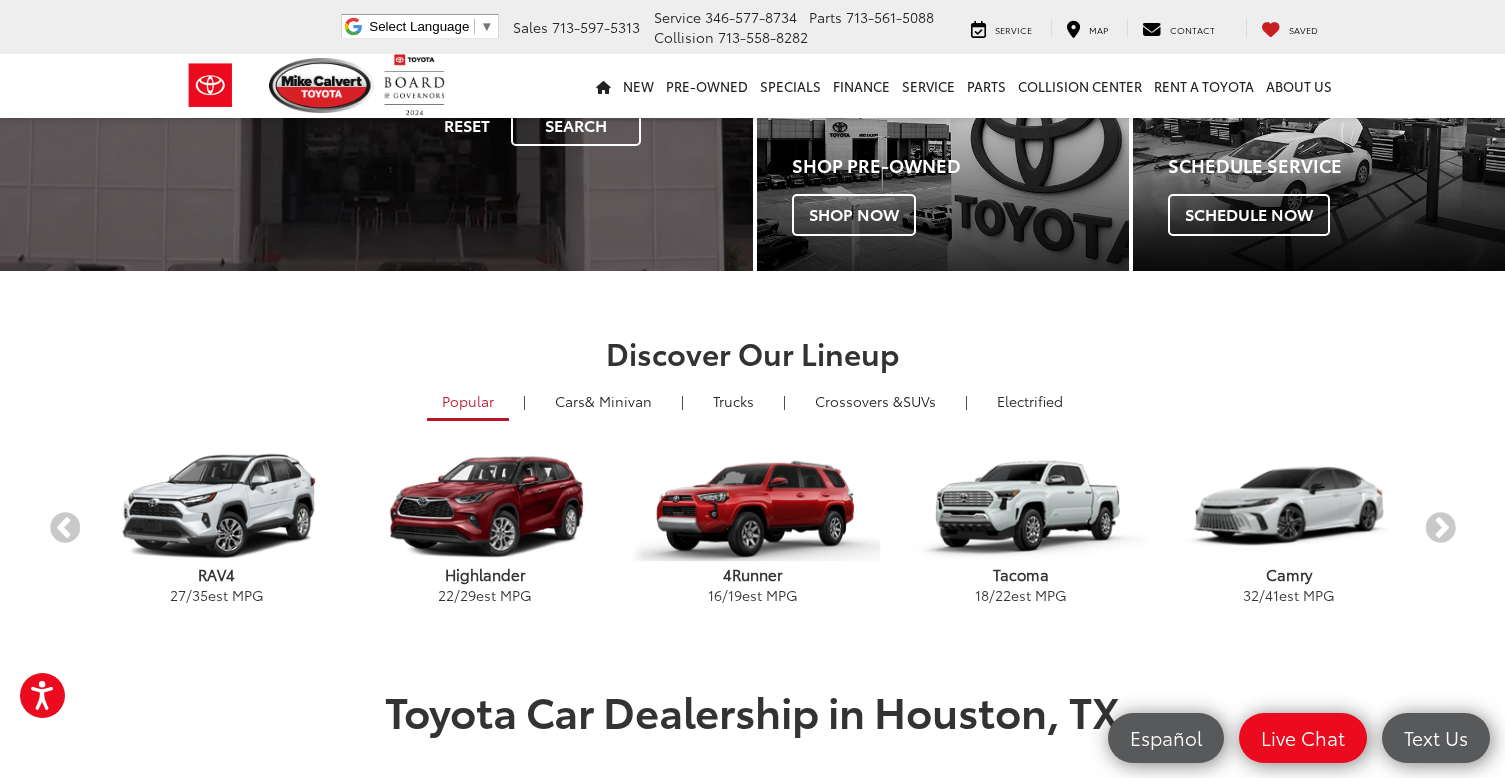 scroll, scrollTop: 357, scrollLeft: 0, axis: vertical 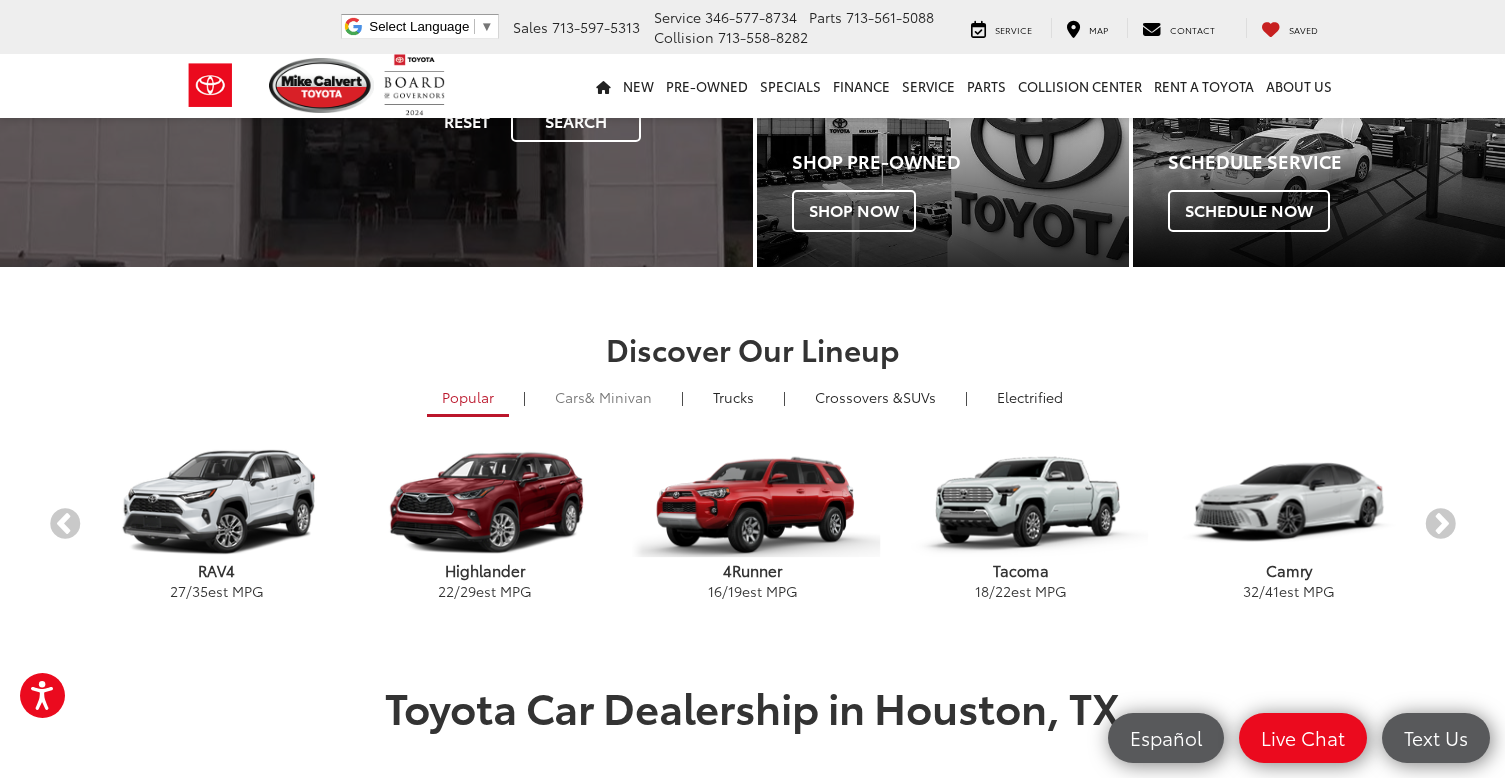 click on "& Minivan" at bounding box center (618, 397) 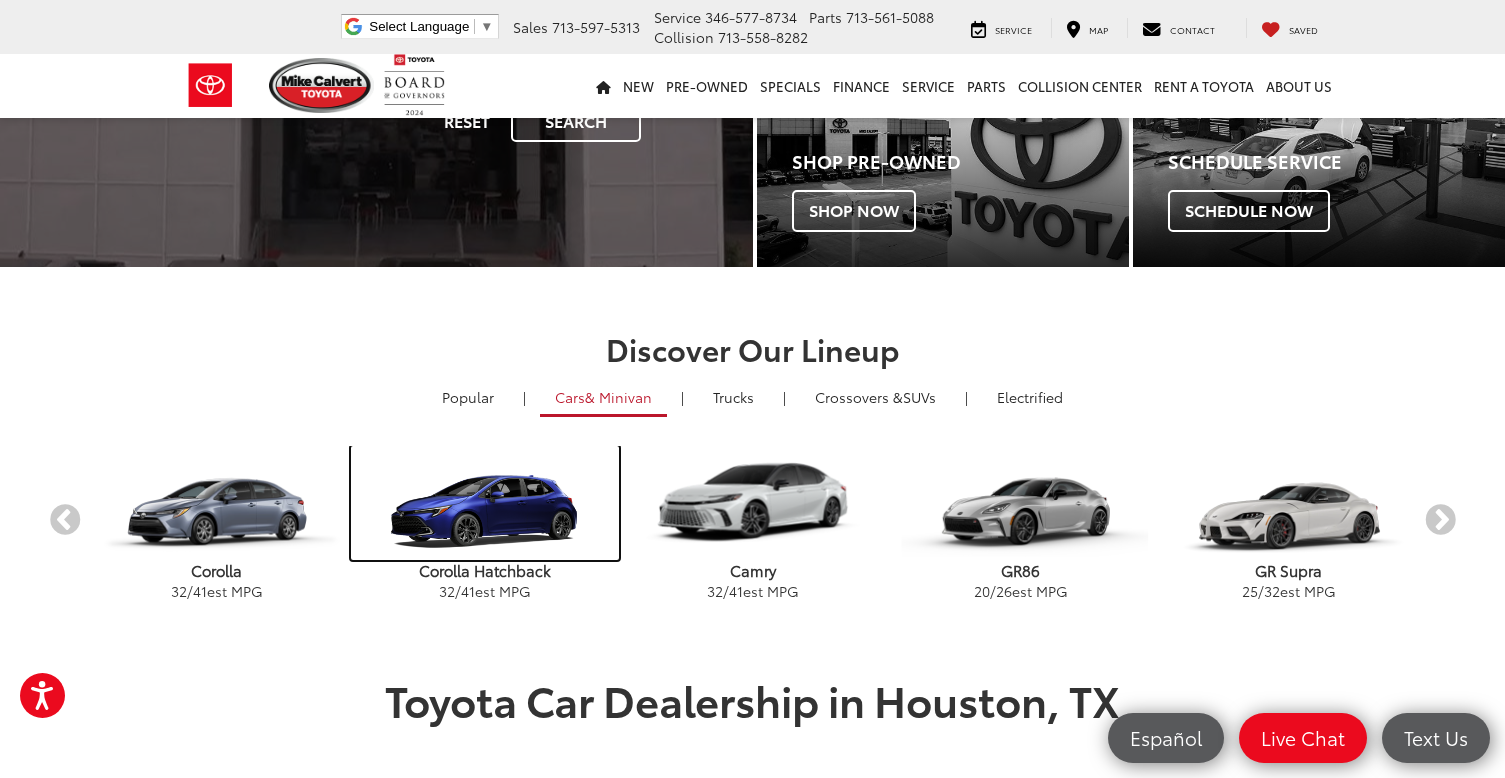 click at bounding box center (485, 503) 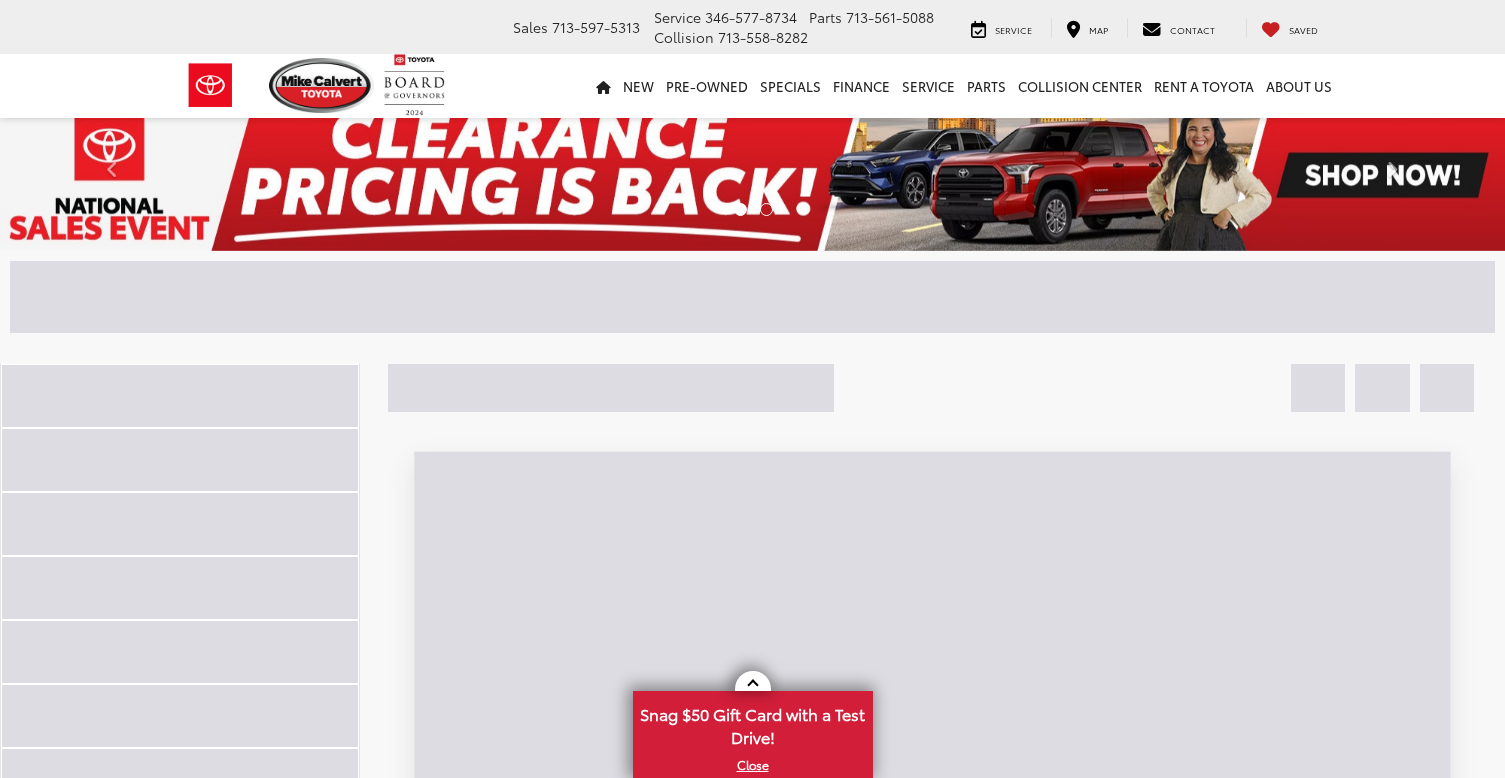 scroll, scrollTop: 0, scrollLeft: 0, axis: both 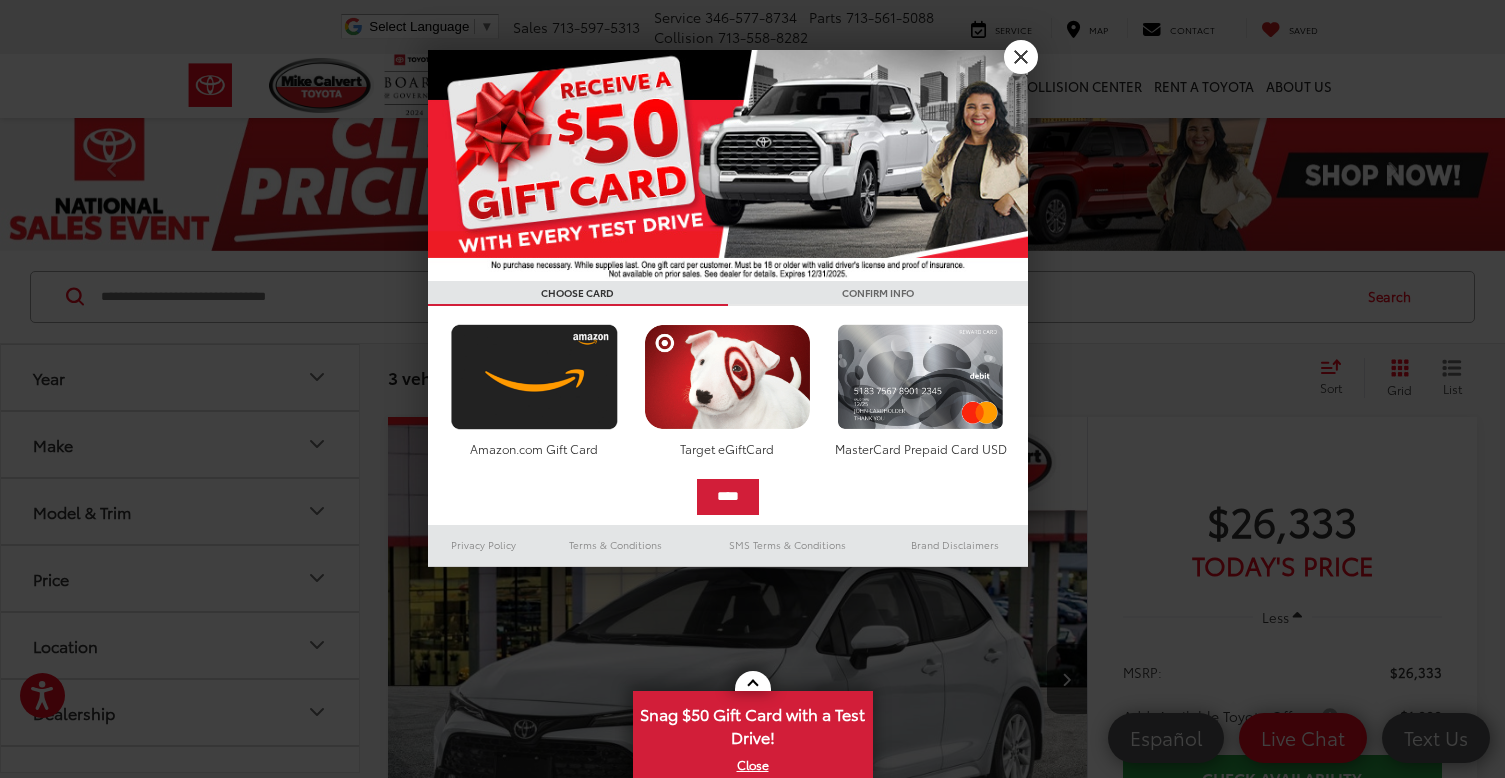 click on "X" at bounding box center (1021, 57) 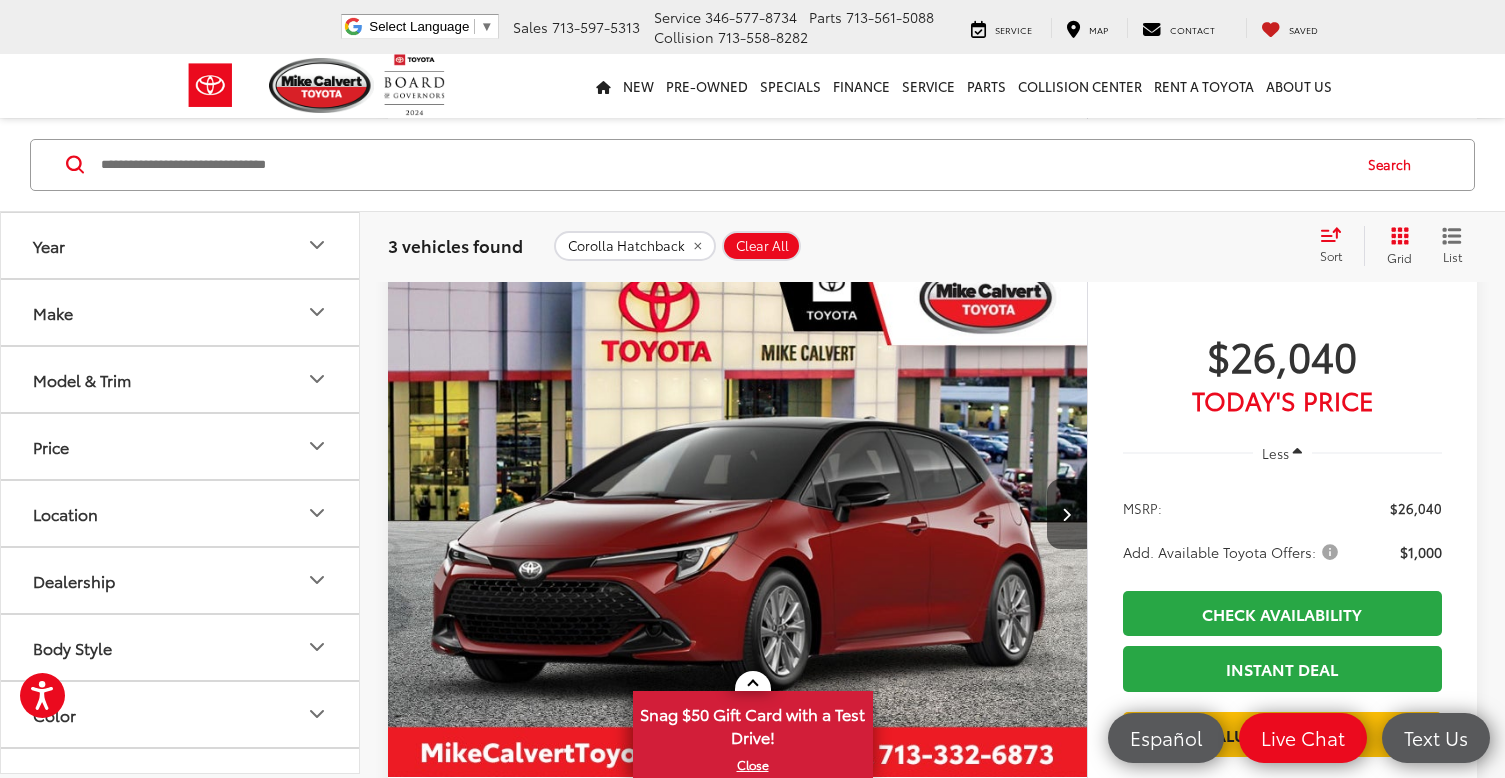scroll, scrollTop: 1723, scrollLeft: 0, axis: vertical 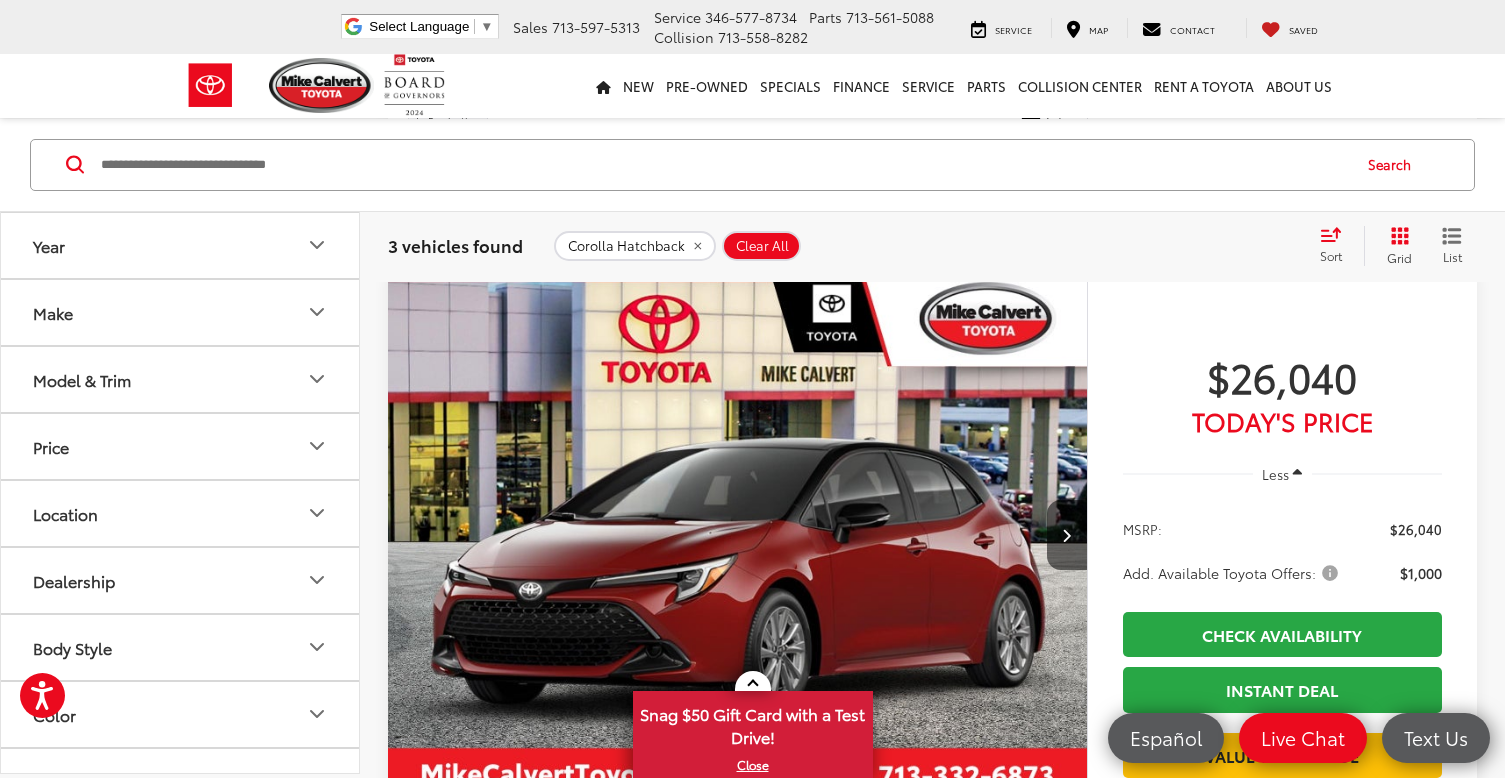 click 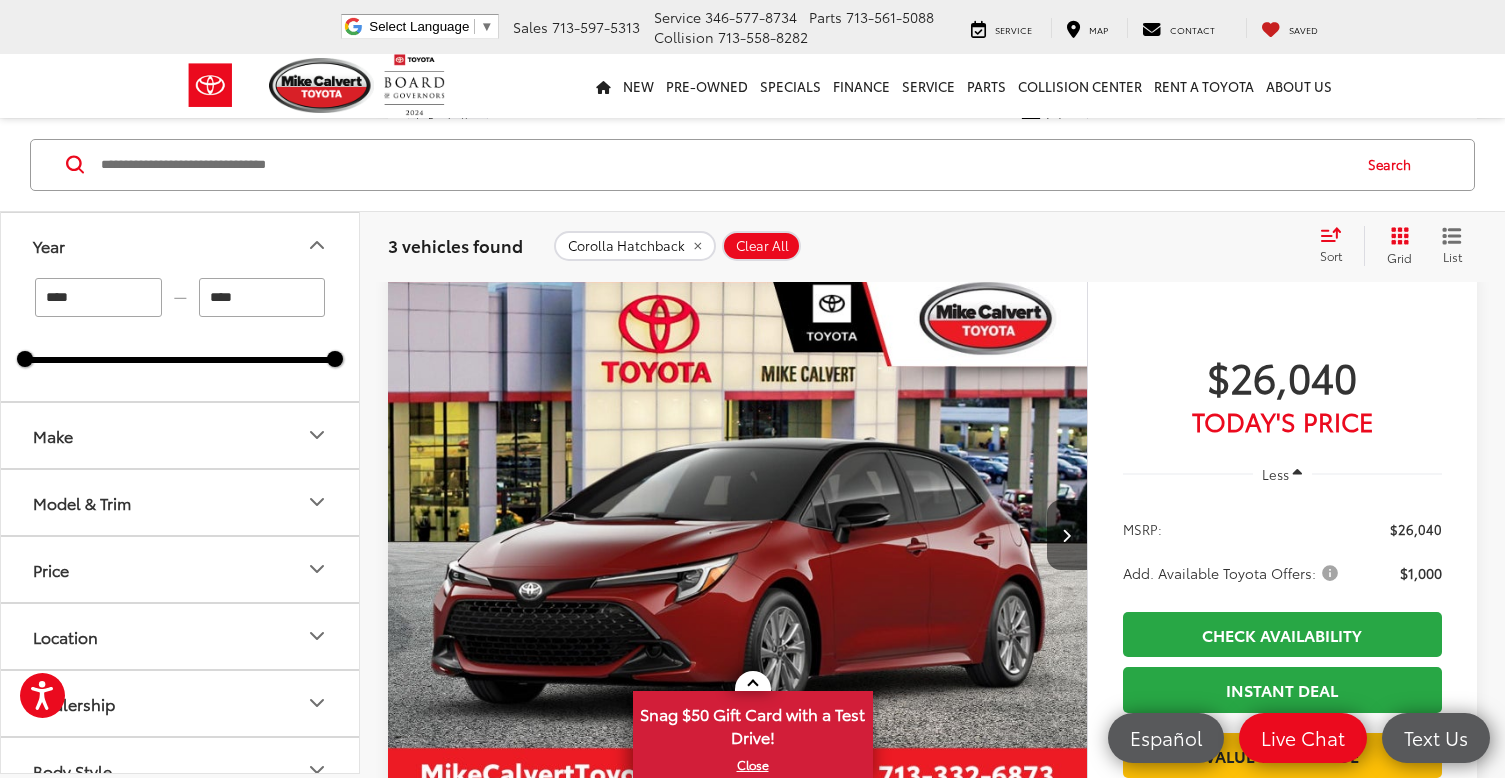 drag, startPoint x: 99, startPoint y: 301, endPoint x: -2, endPoint y: 299, distance: 101.0198 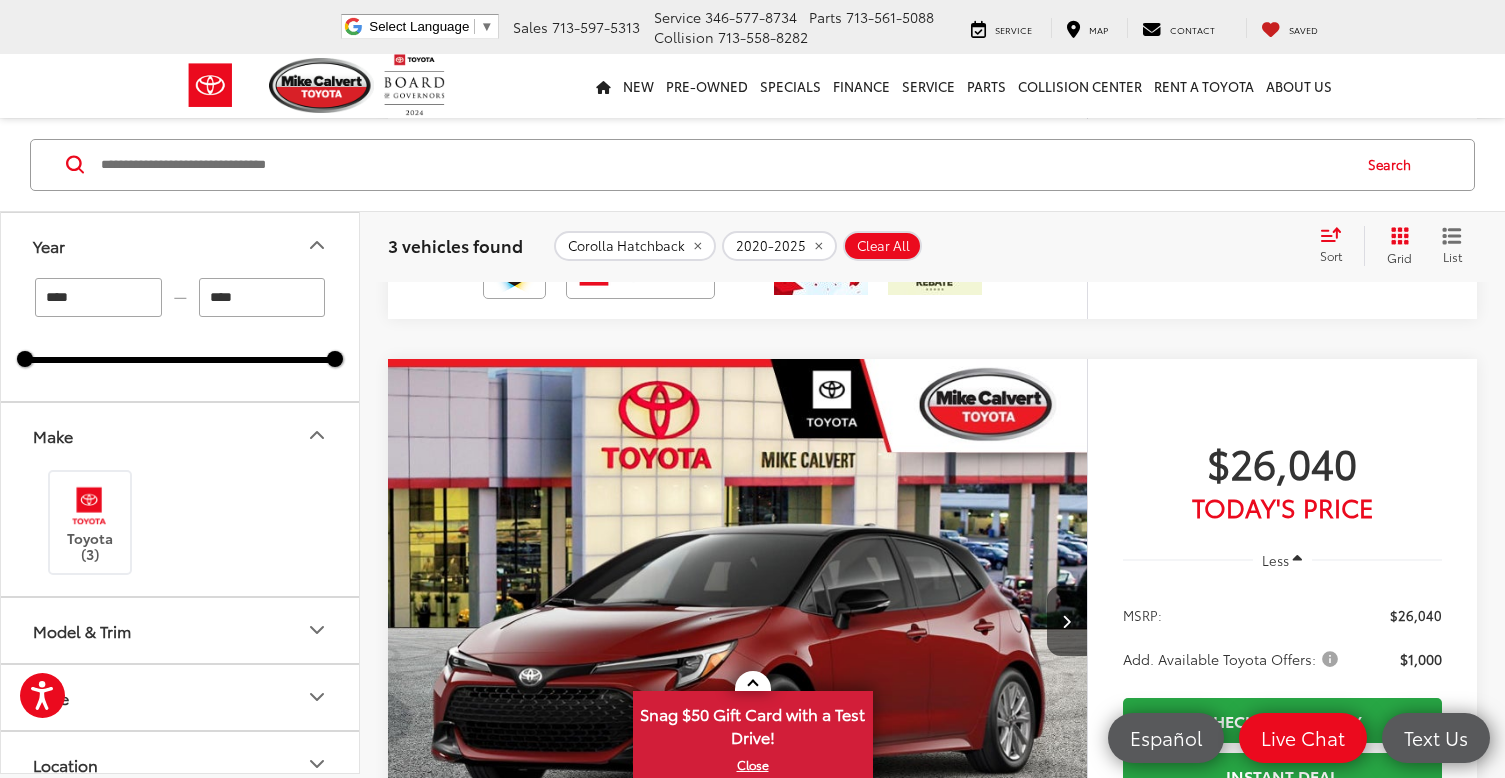 scroll, scrollTop: 1644, scrollLeft: 0, axis: vertical 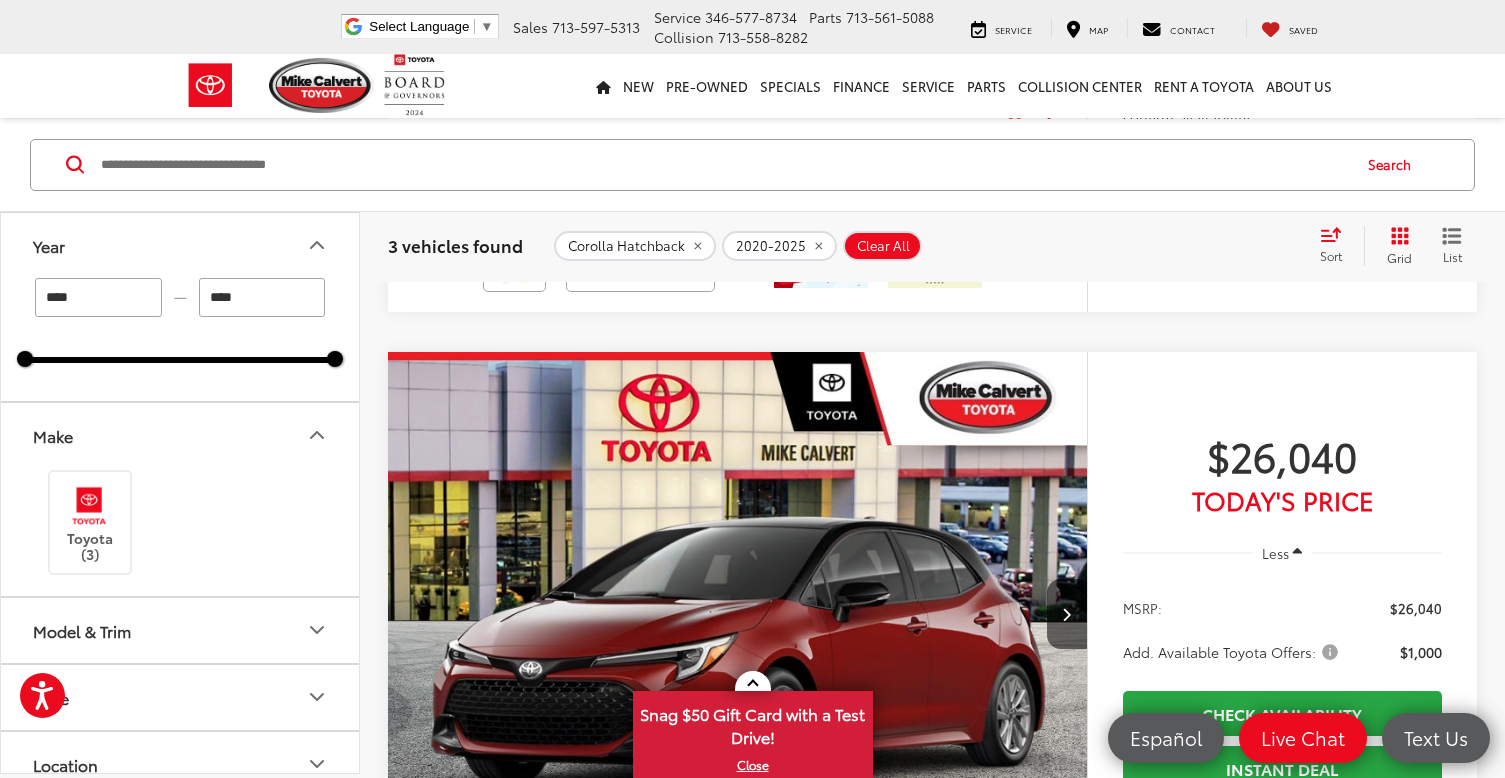 click 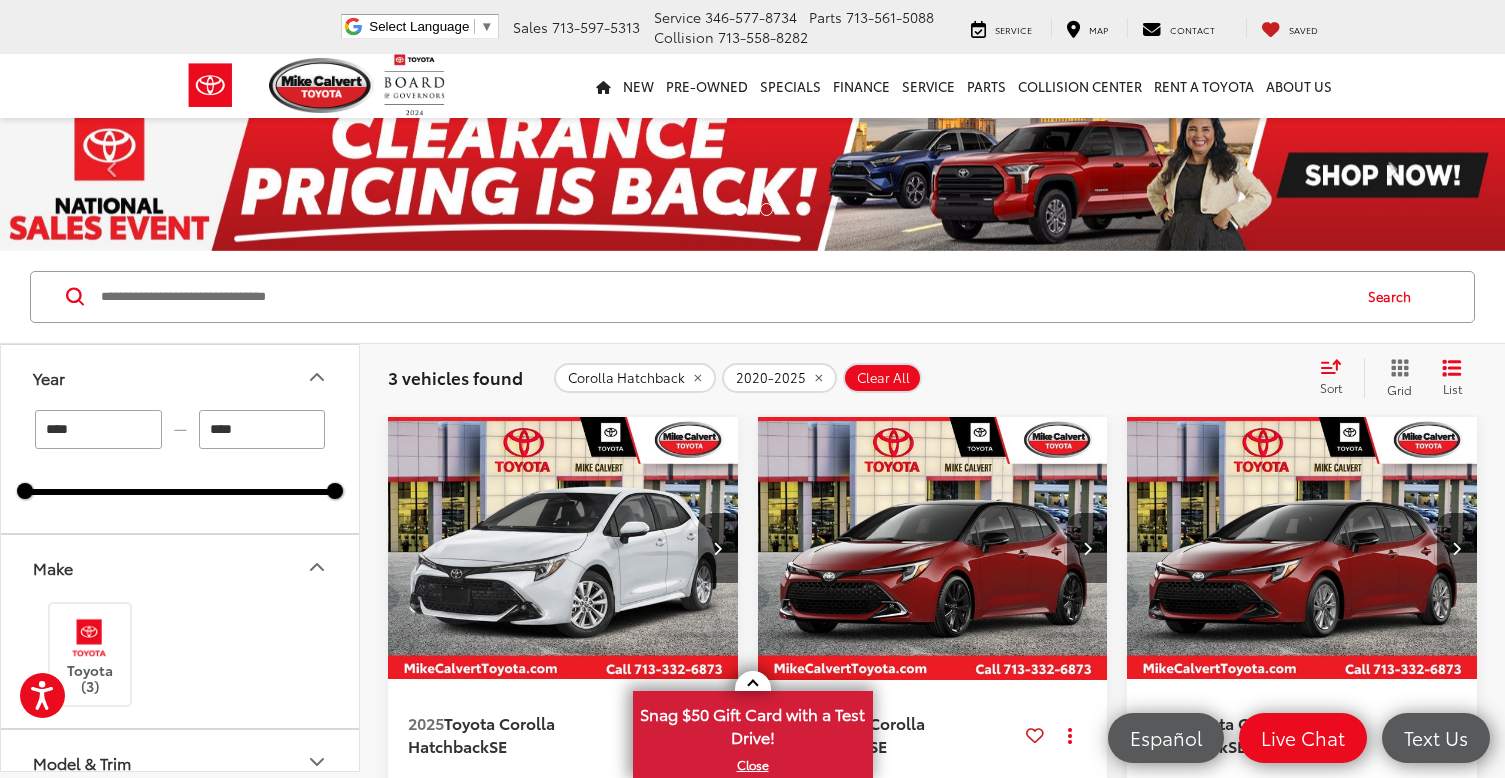 scroll, scrollTop: 0, scrollLeft: 0, axis: both 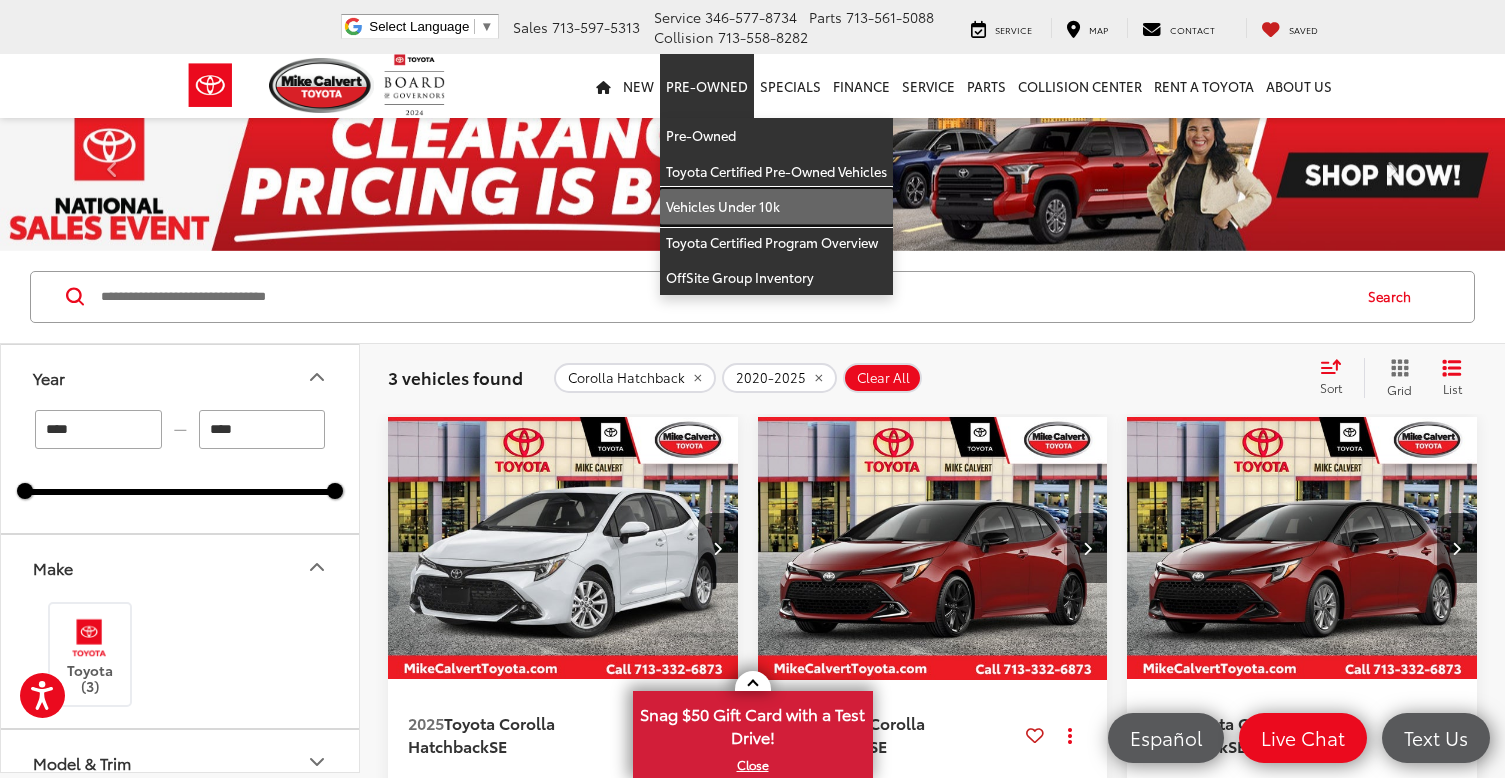 click on "Vehicles Under 10k" at bounding box center [776, 207] 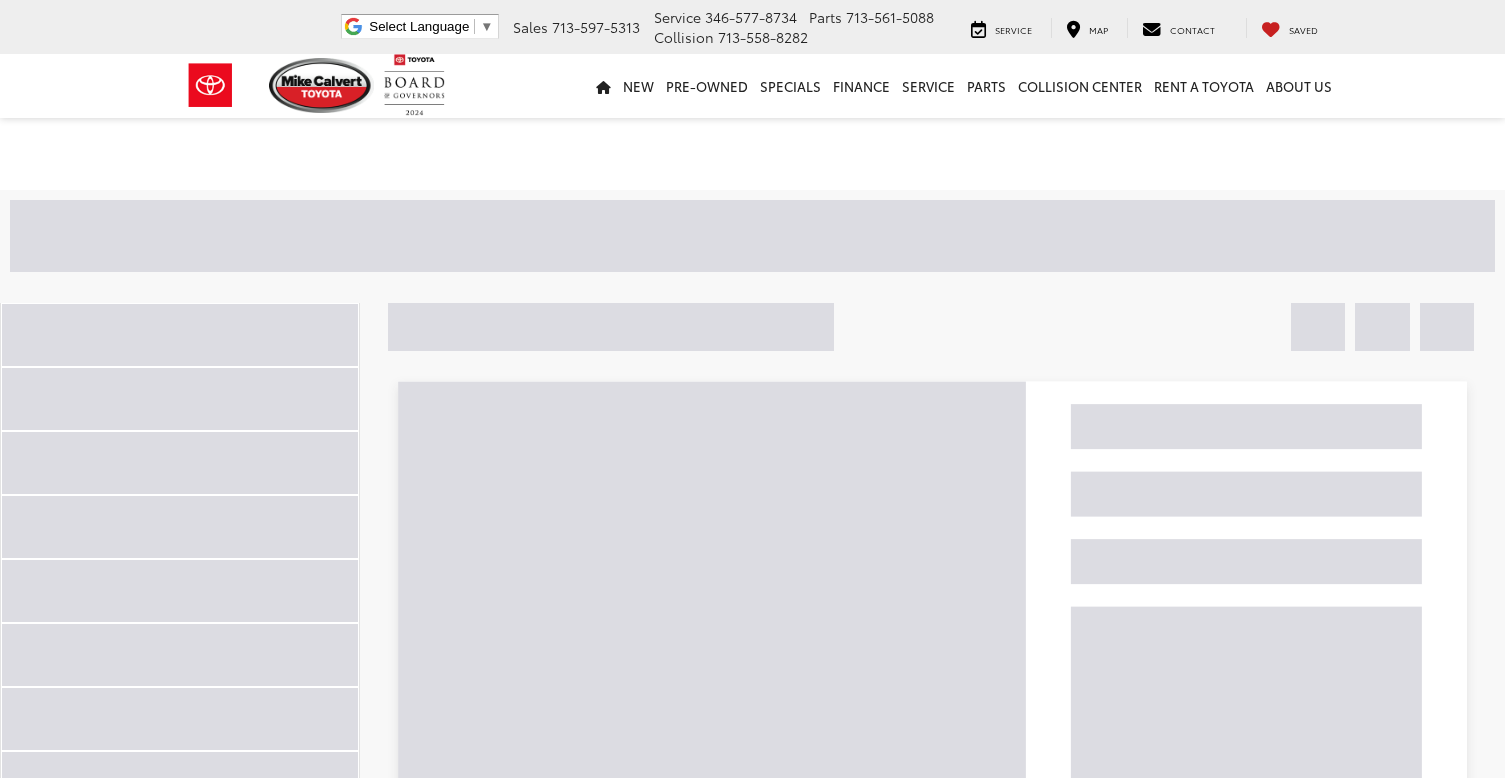 scroll, scrollTop: 0, scrollLeft: 0, axis: both 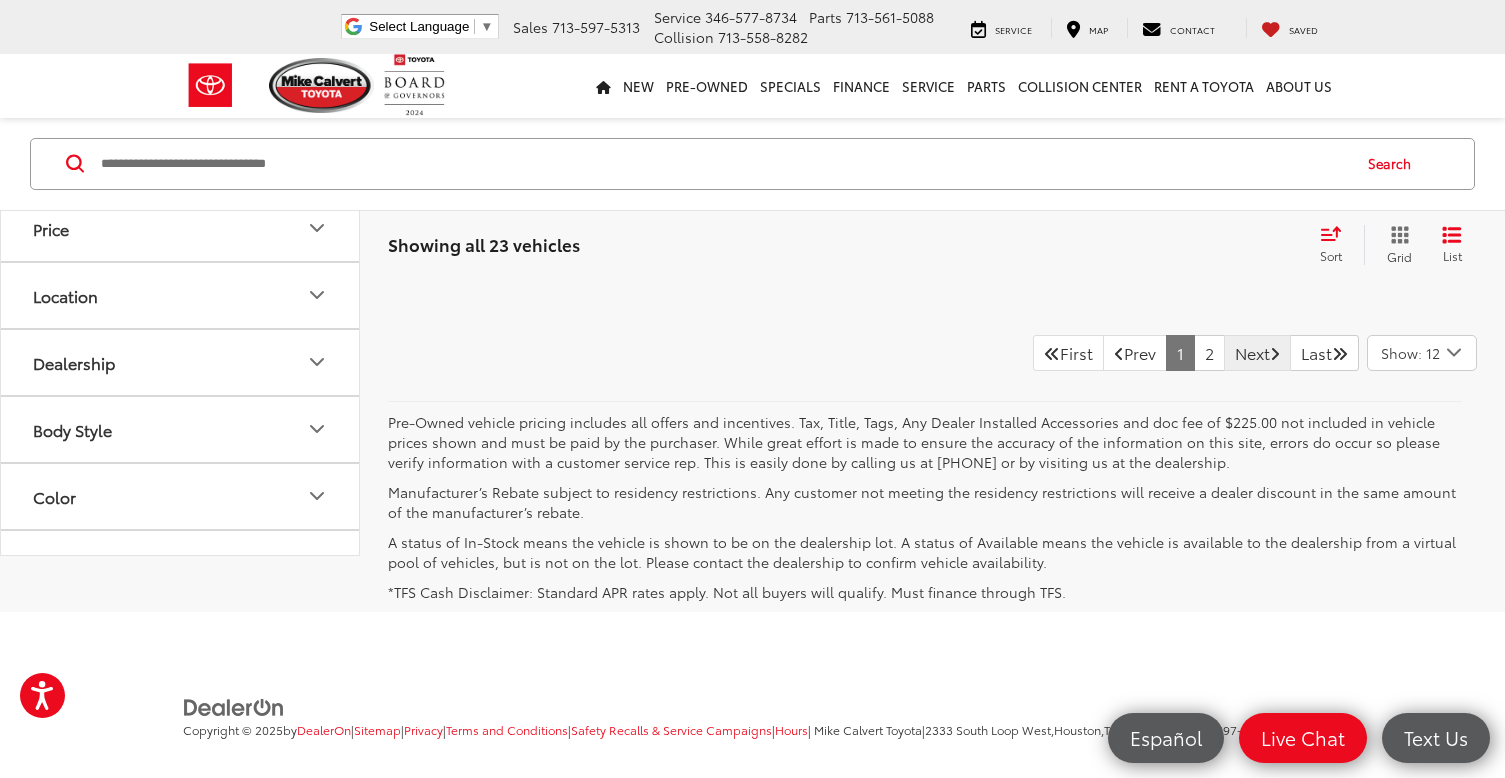 click on "Next" at bounding box center [1257, 353] 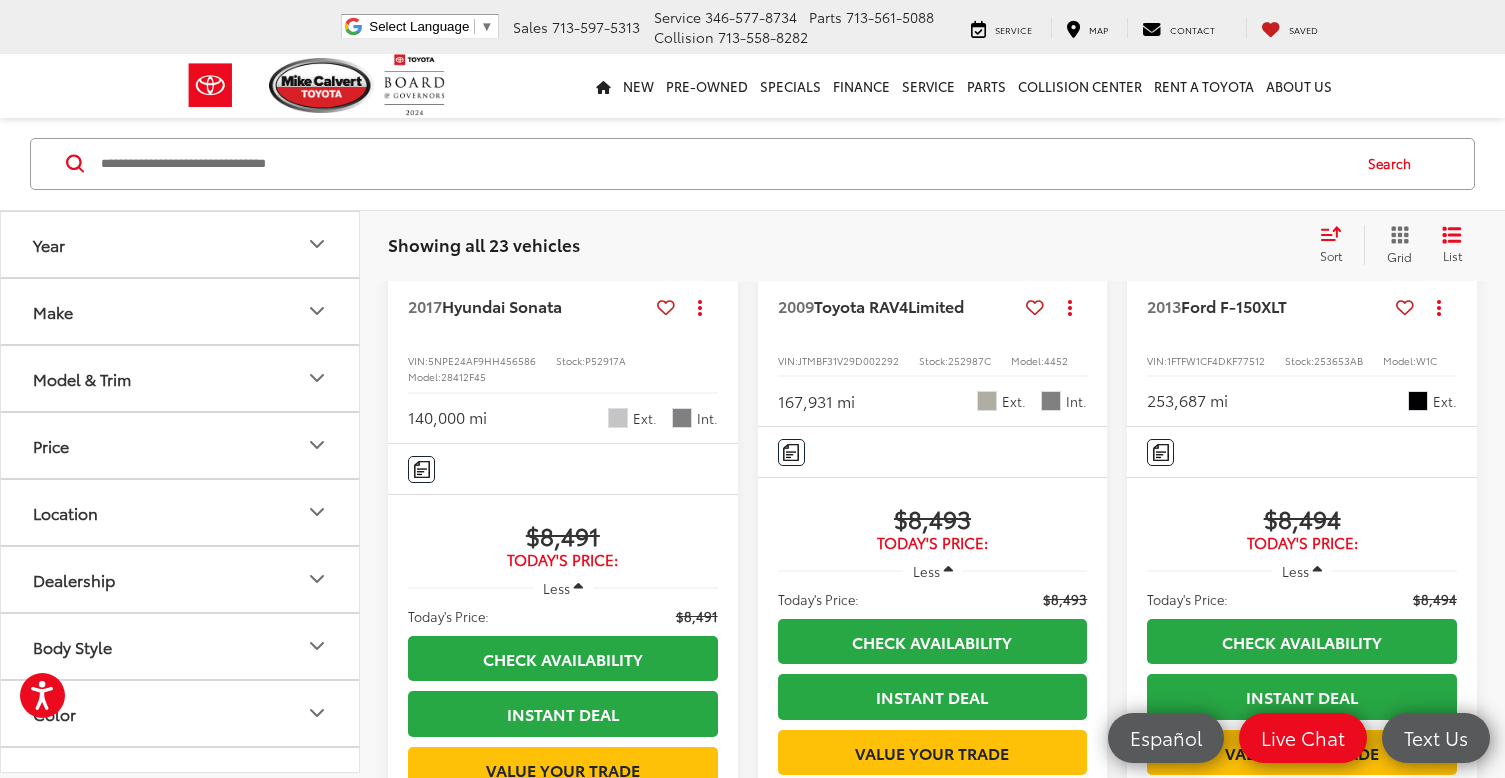 scroll, scrollTop: 367, scrollLeft: 0, axis: vertical 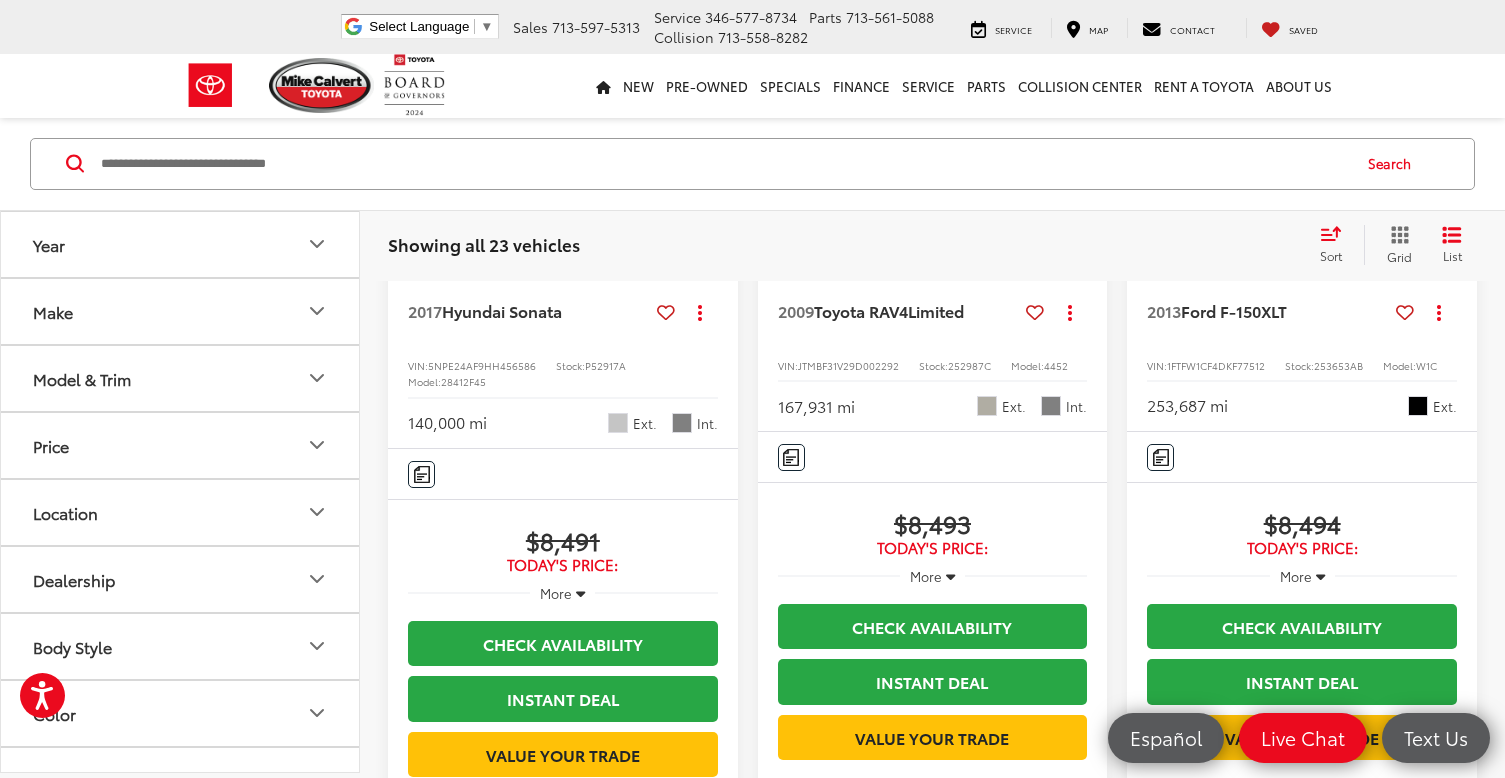 click at bounding box center [950, 575] 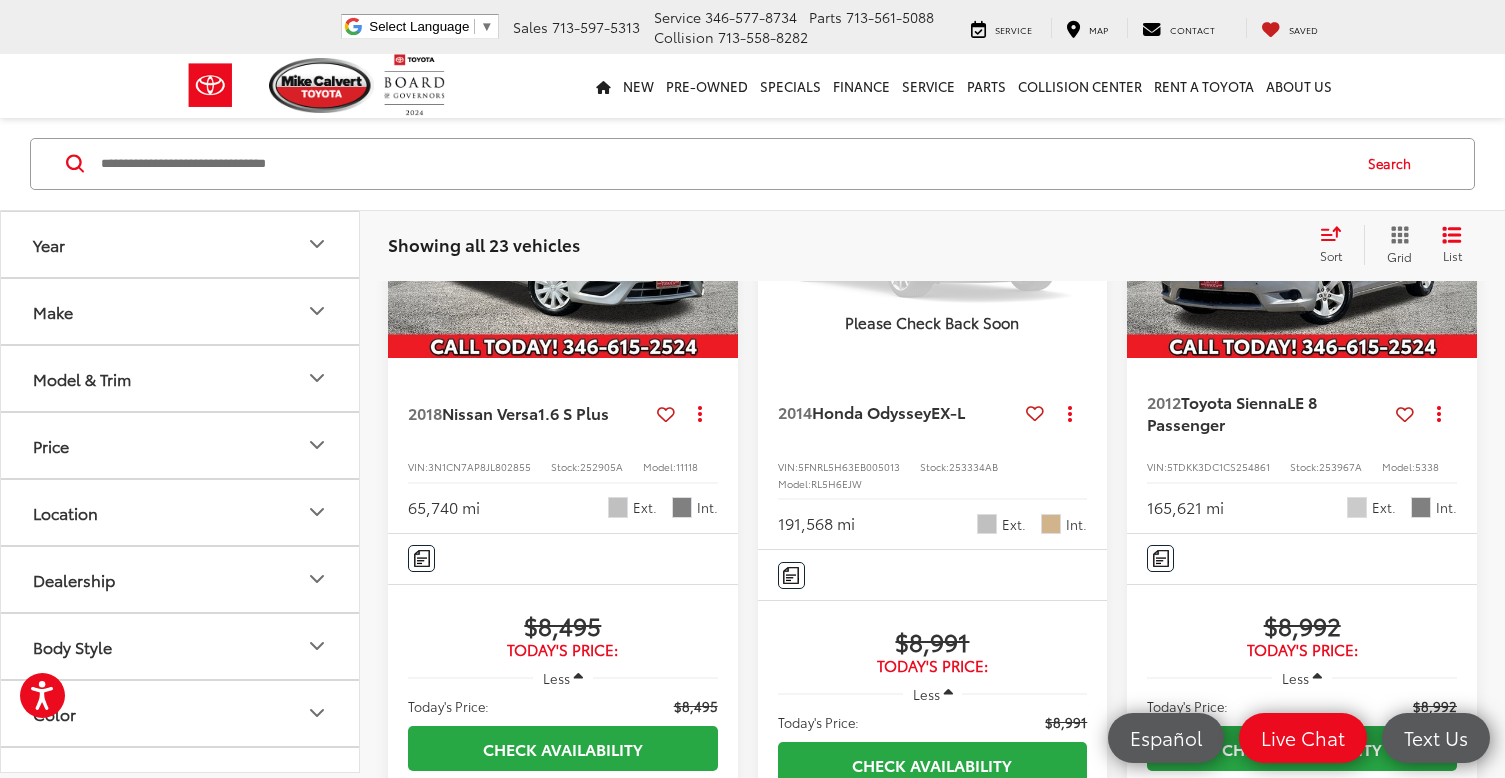 scroll, scrollTop: 1300, scrollLeft: 0, axis: vertical 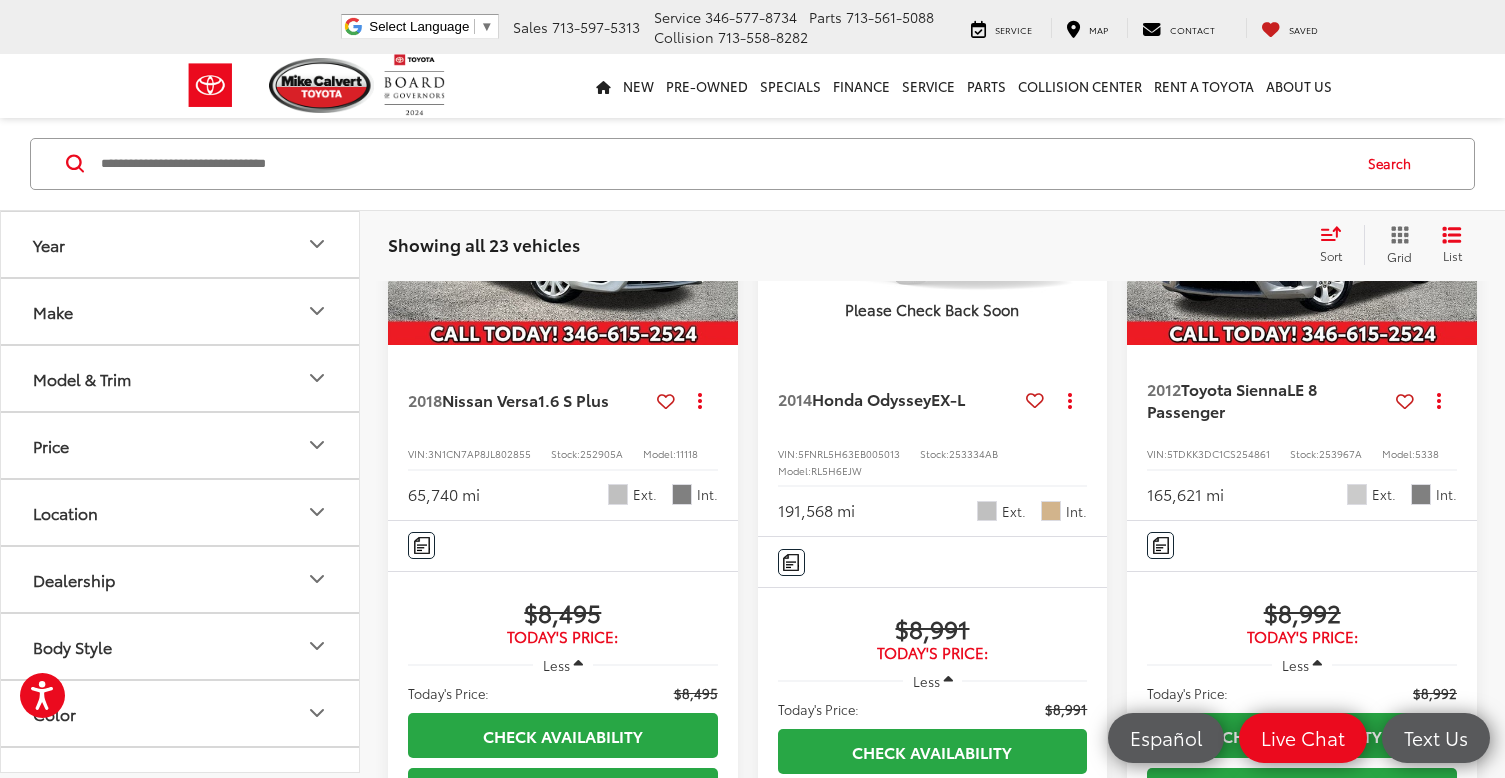 click at bounding box center (563, 214) 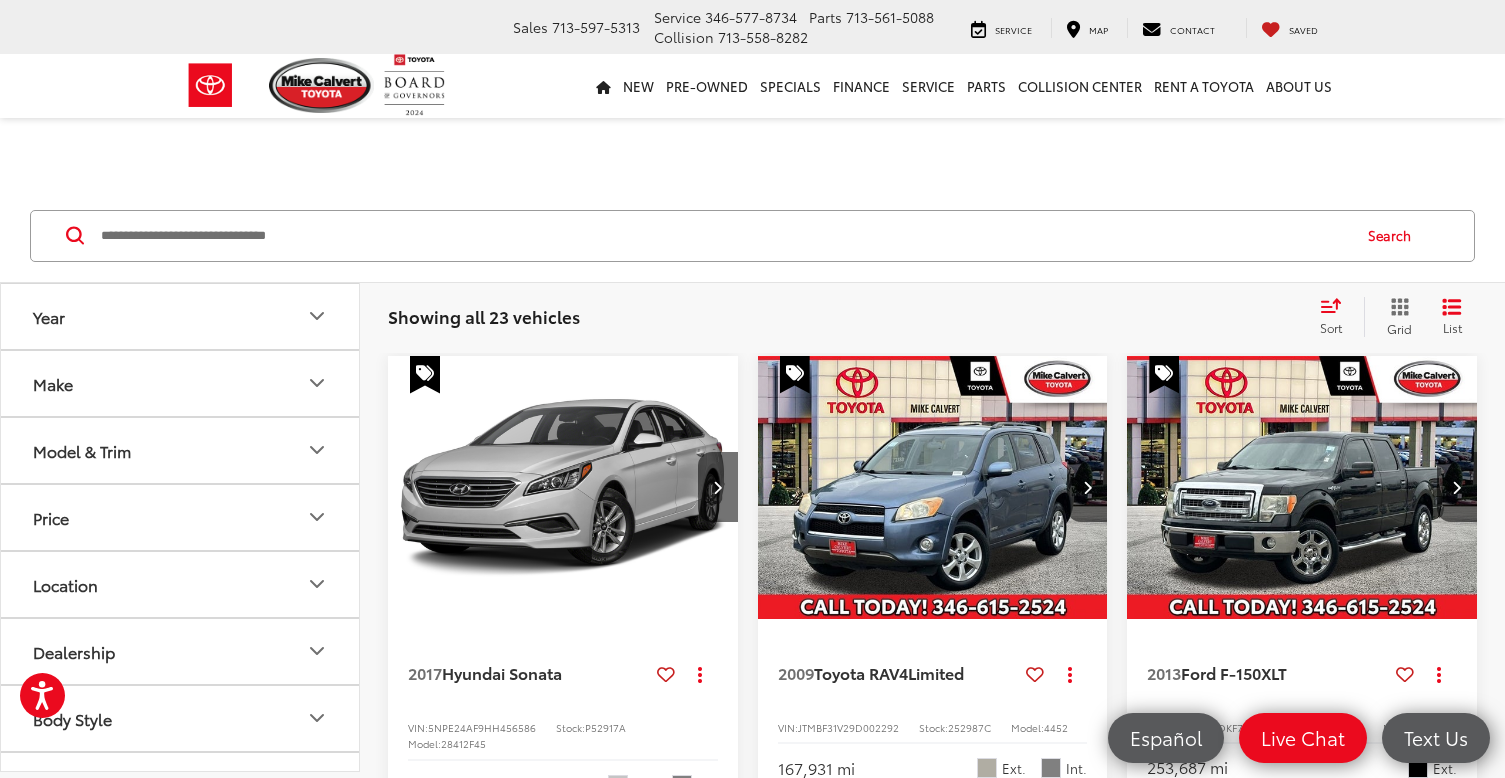 scroll, scrollTop: 0, scrollLeft: 0, axis: both 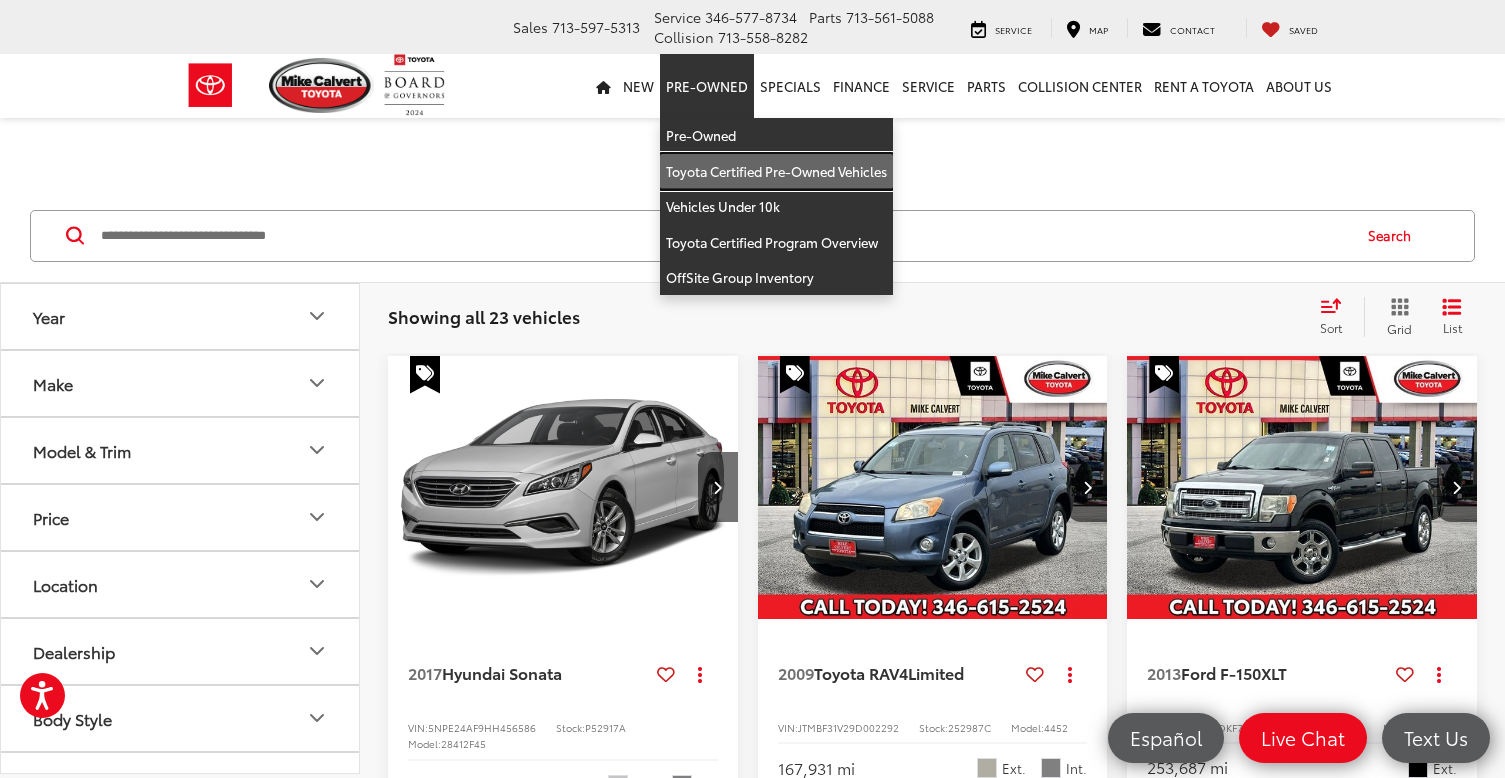 click on "Toyota Certified Pre-Owned Vehicles" at bounding box center [776, 172] 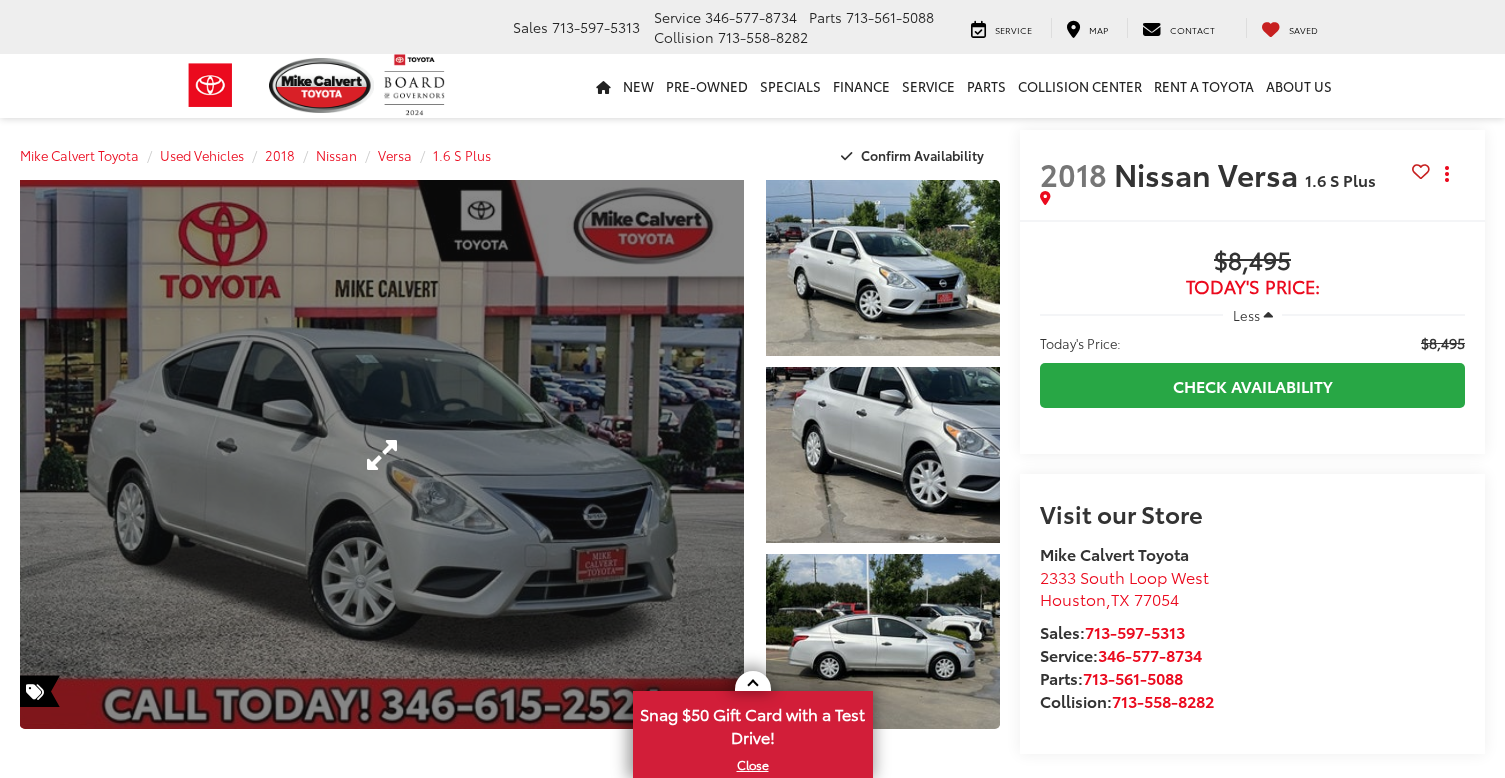 scroll, scrollTop: 0, scrollLeft: 0, axis: both 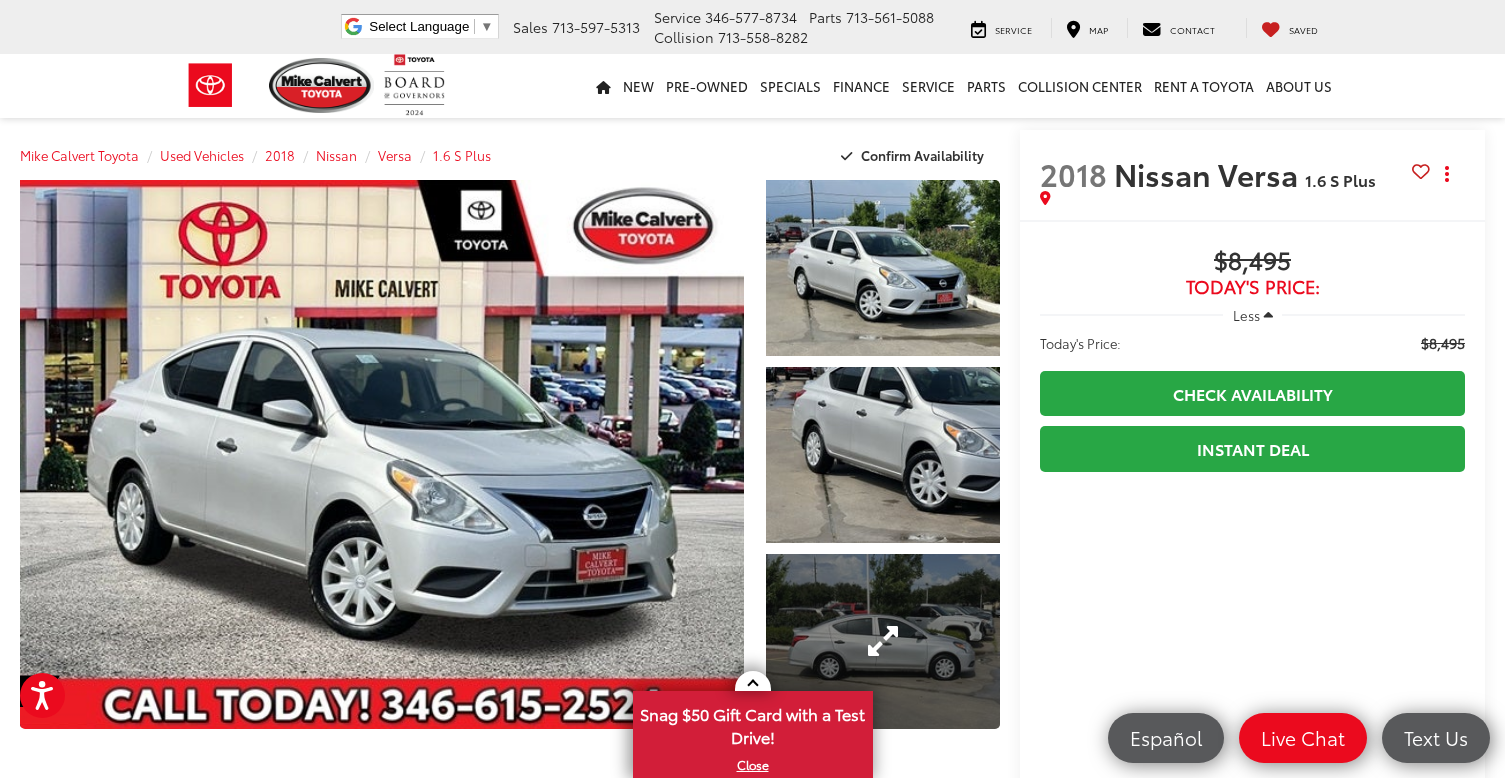 click at bounding box center [883, 642] 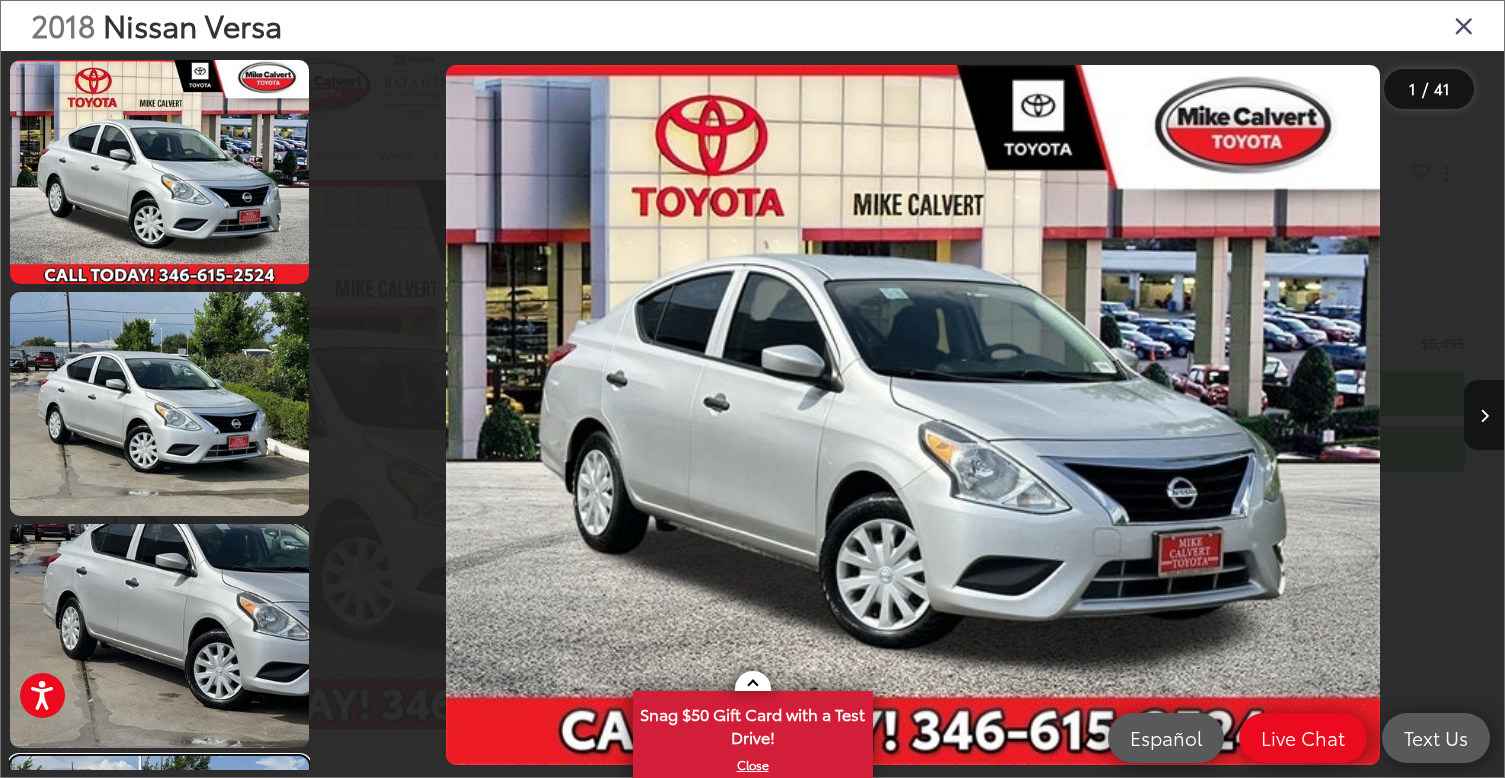 scroll, scrollTop: 481, scrollLeft: 0, axis: vertical 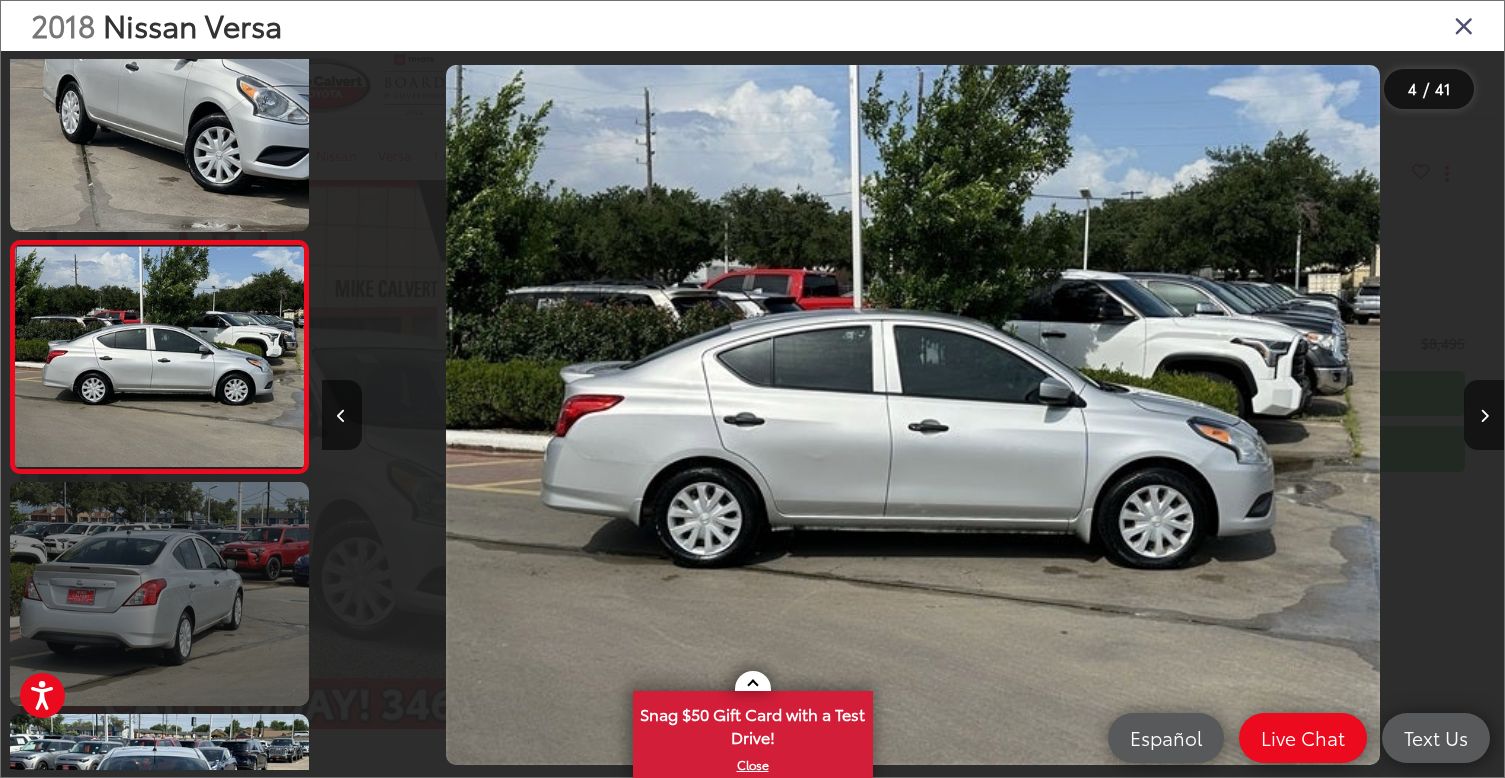 click at bounding box center (159, 594) 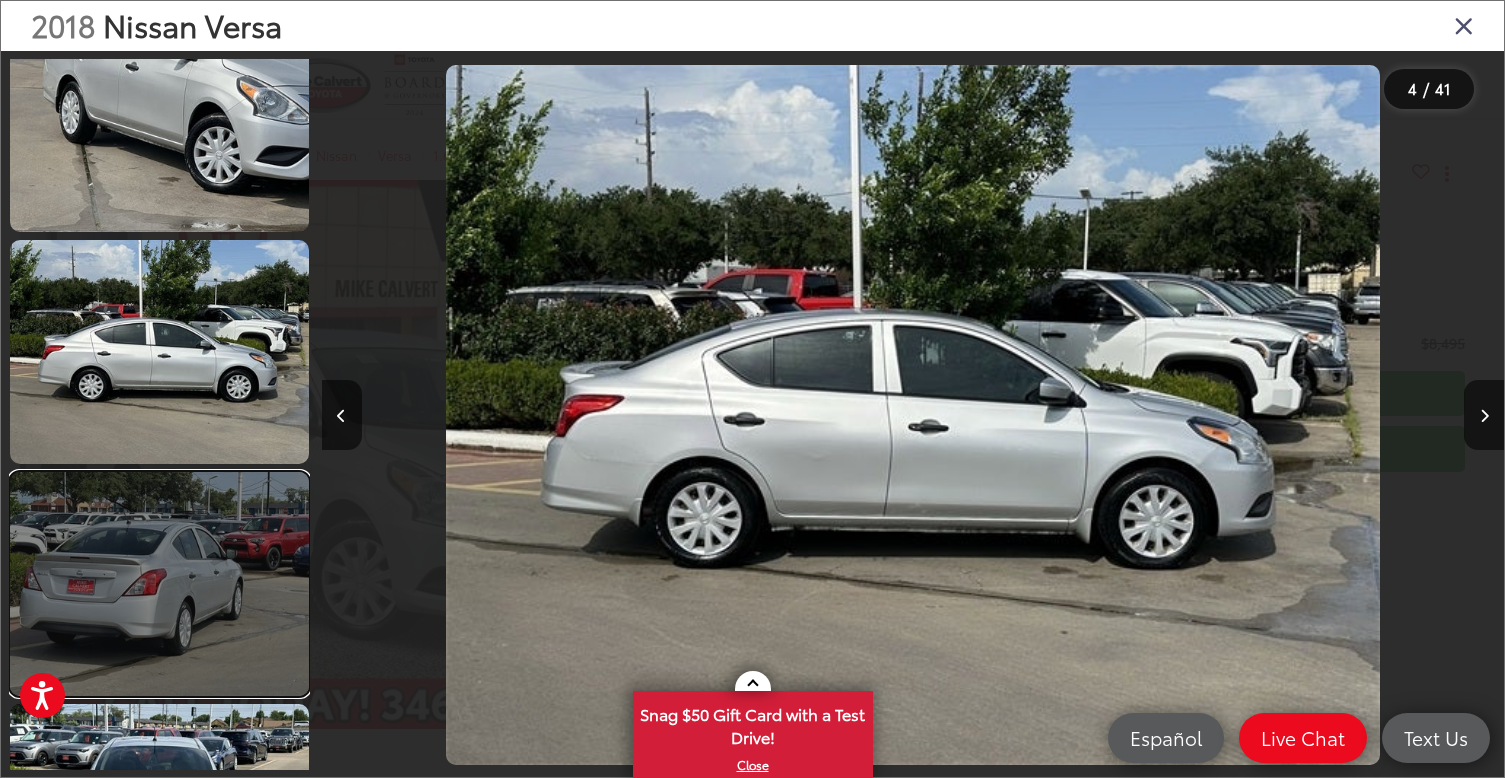 scroll, scrollTop: 0, scrollLeft: 4677, axis: horizontal 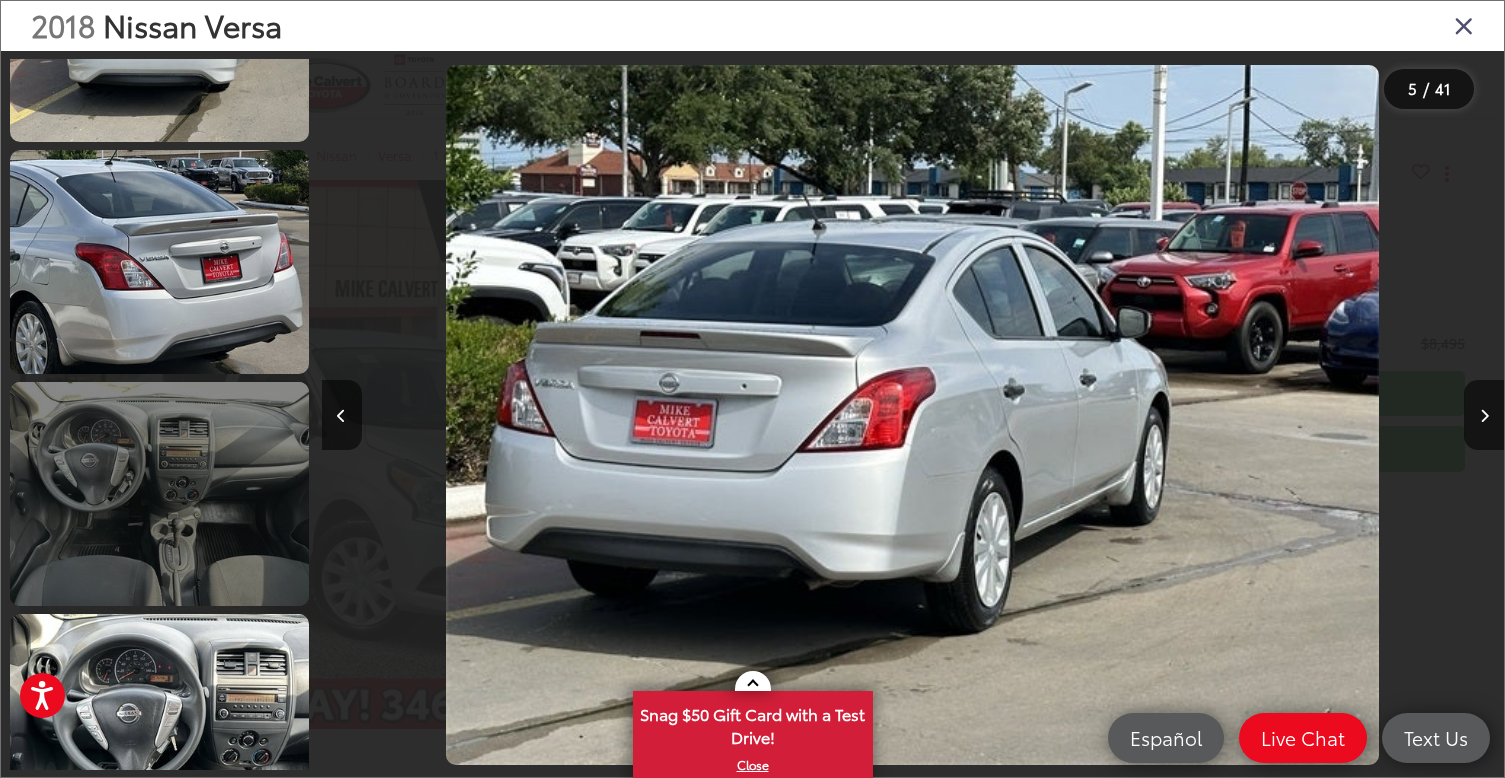 click at bounding box center (159, 494) 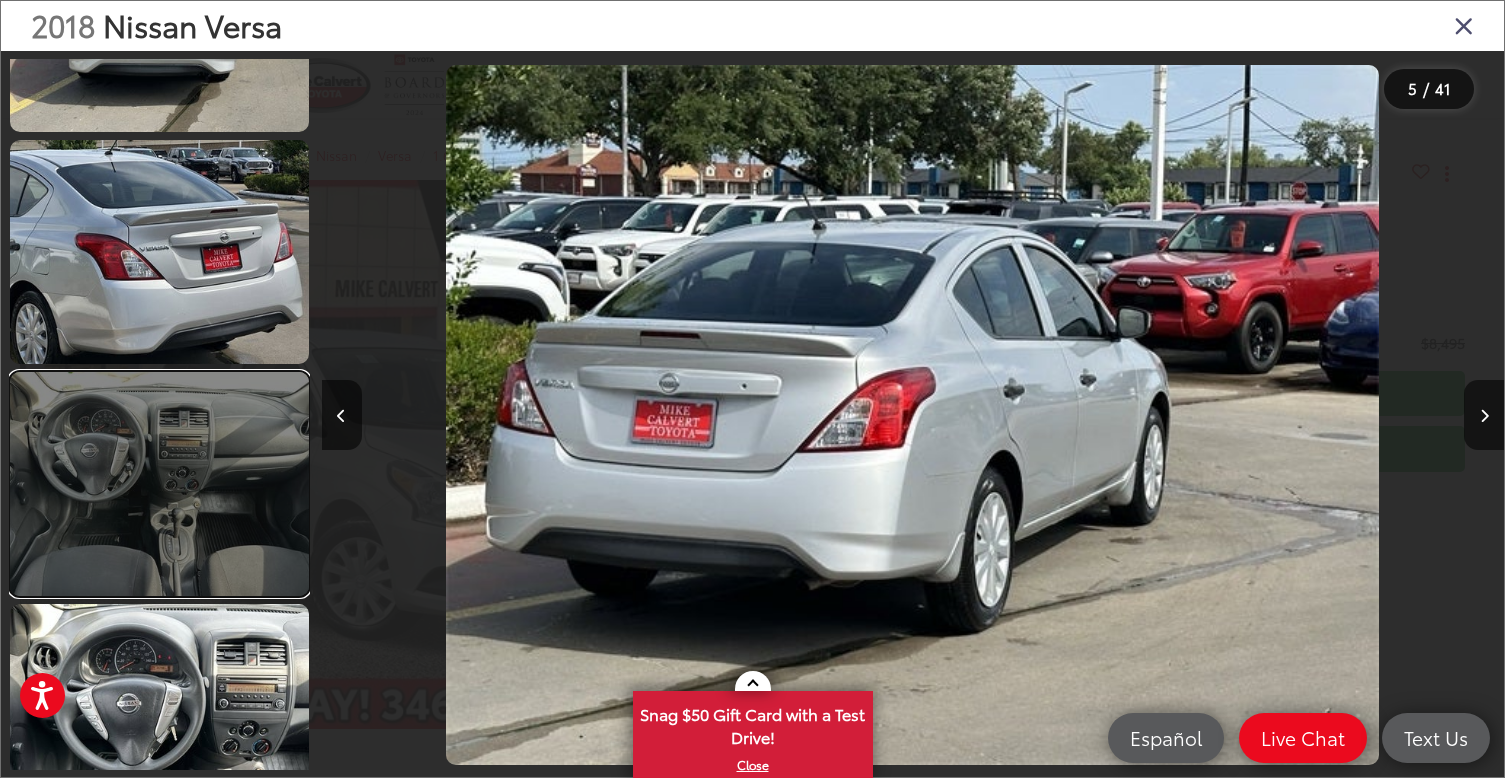 scroll, scrollTop: 0, scrollLeft: 8193, axis: horizontal 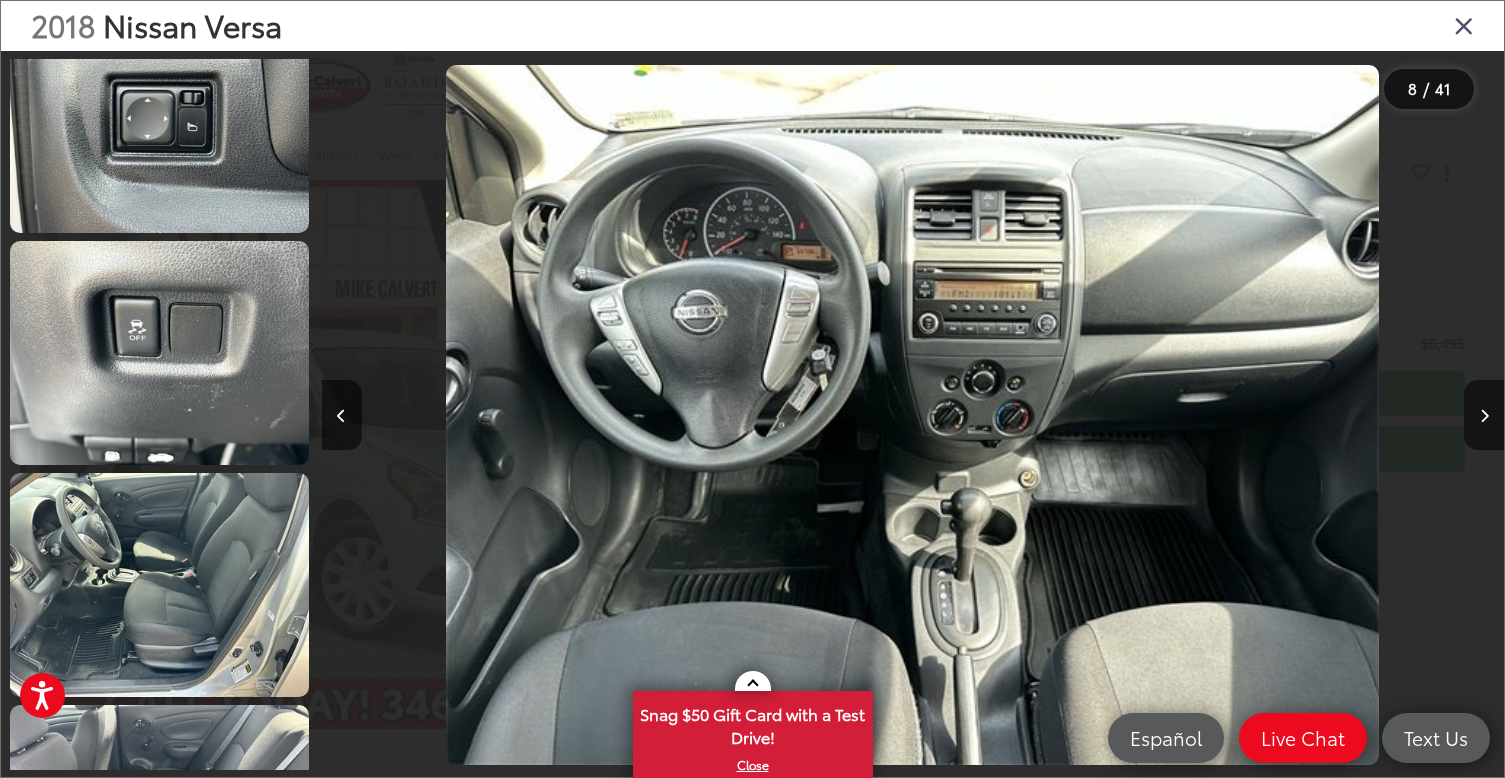 click at bounding box center (1464, 25) 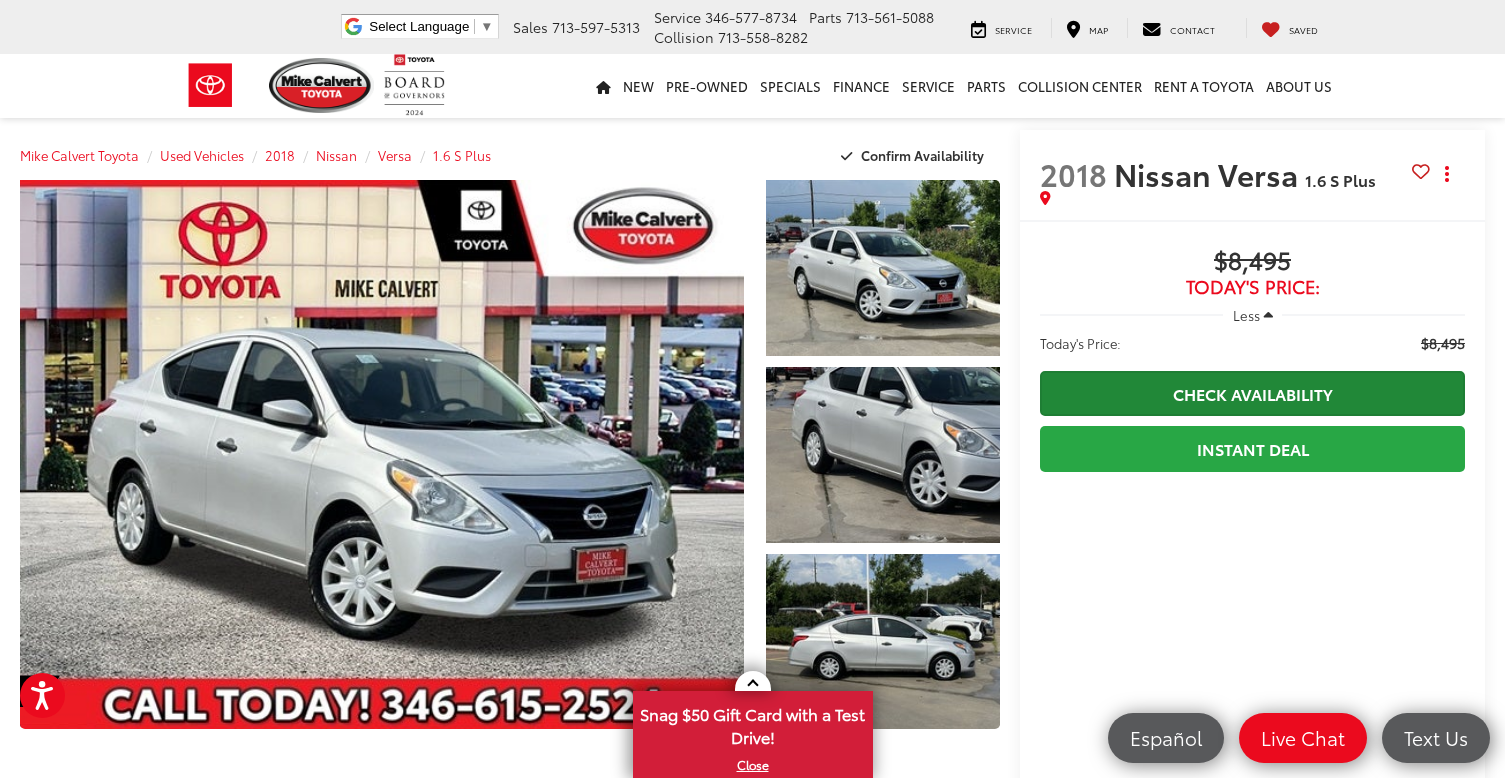click on "Check Availability" at bounding box center [1252, 393] 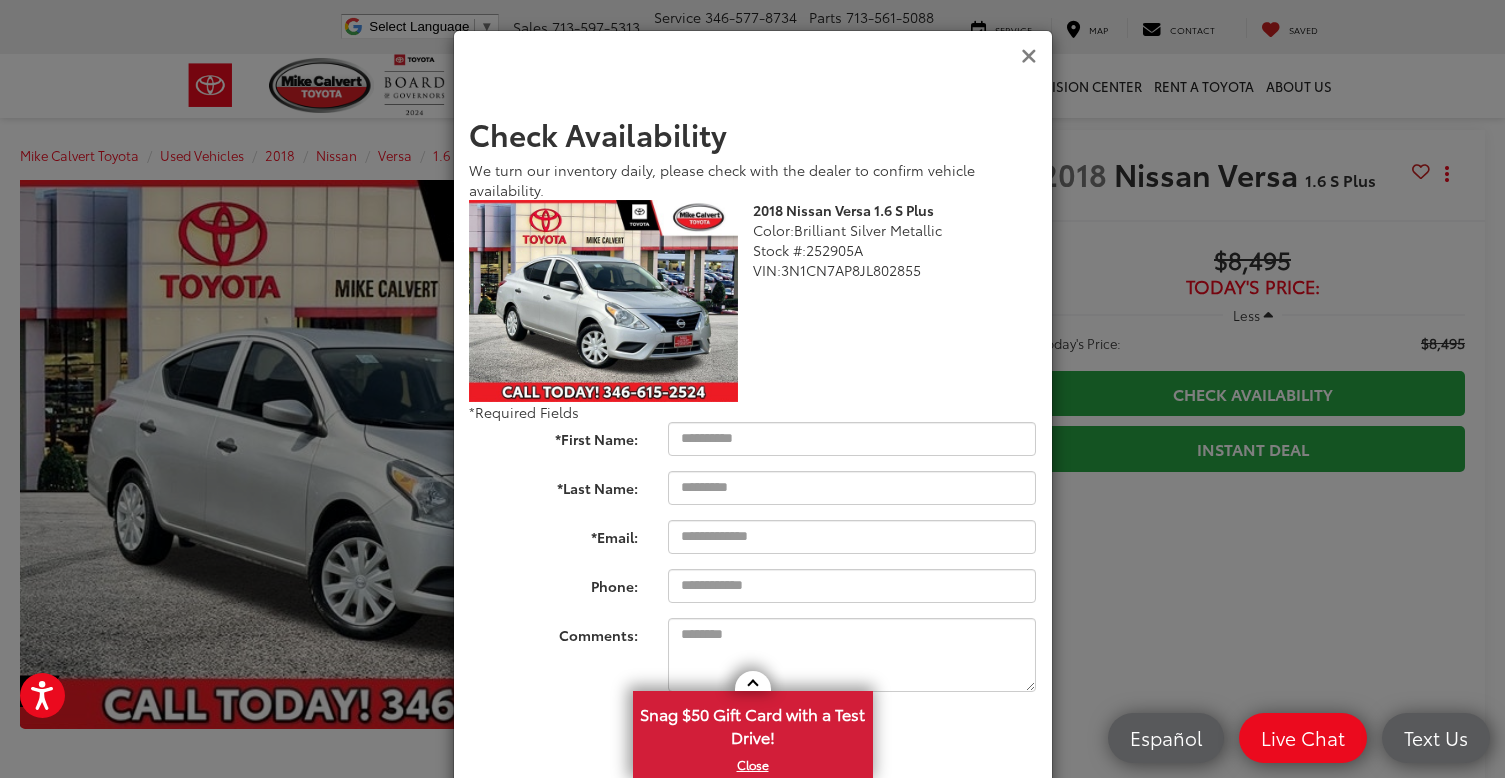 click at bounding box center [1029, 56] 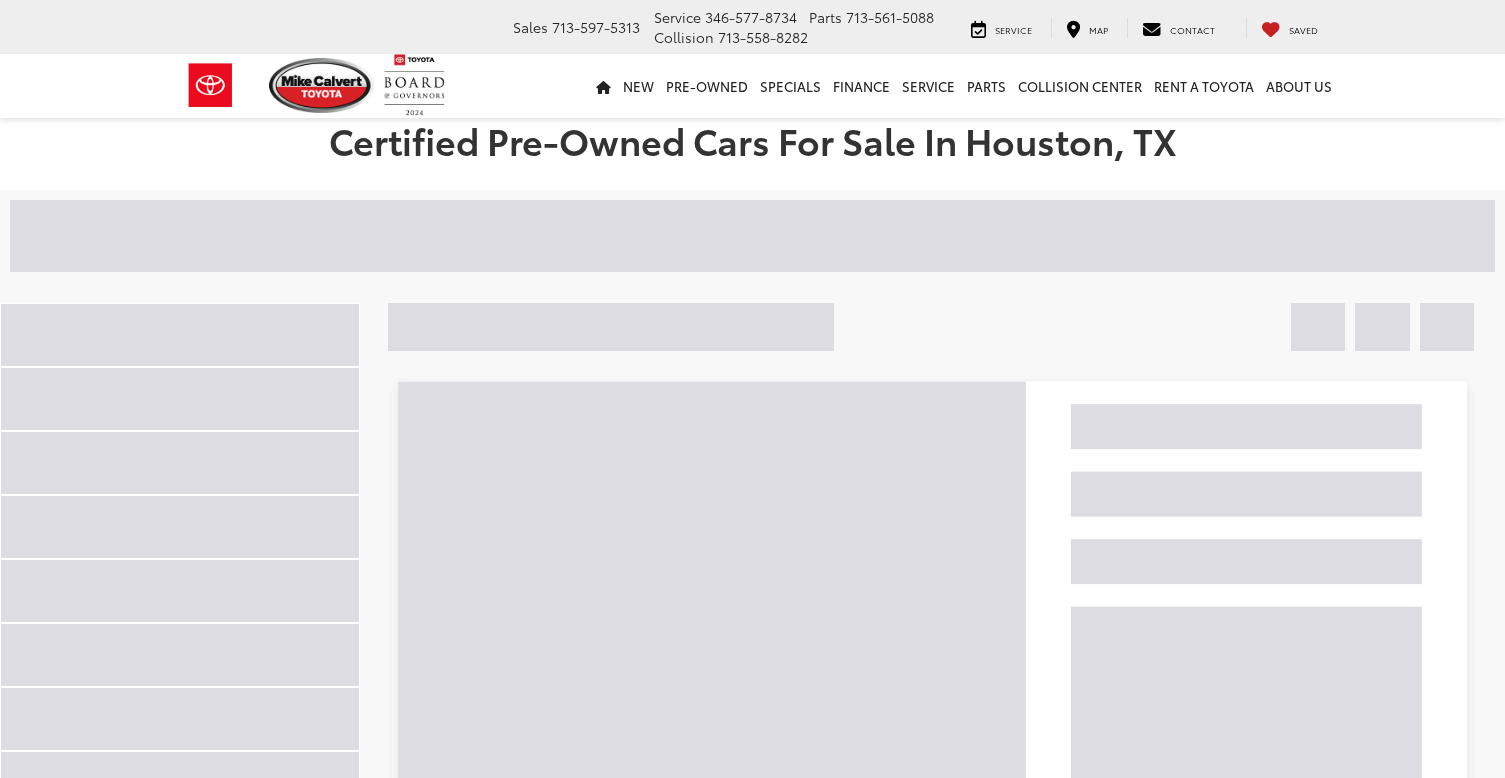 scroll, scrollTop: 0, scrollLeft: 0, axis: both 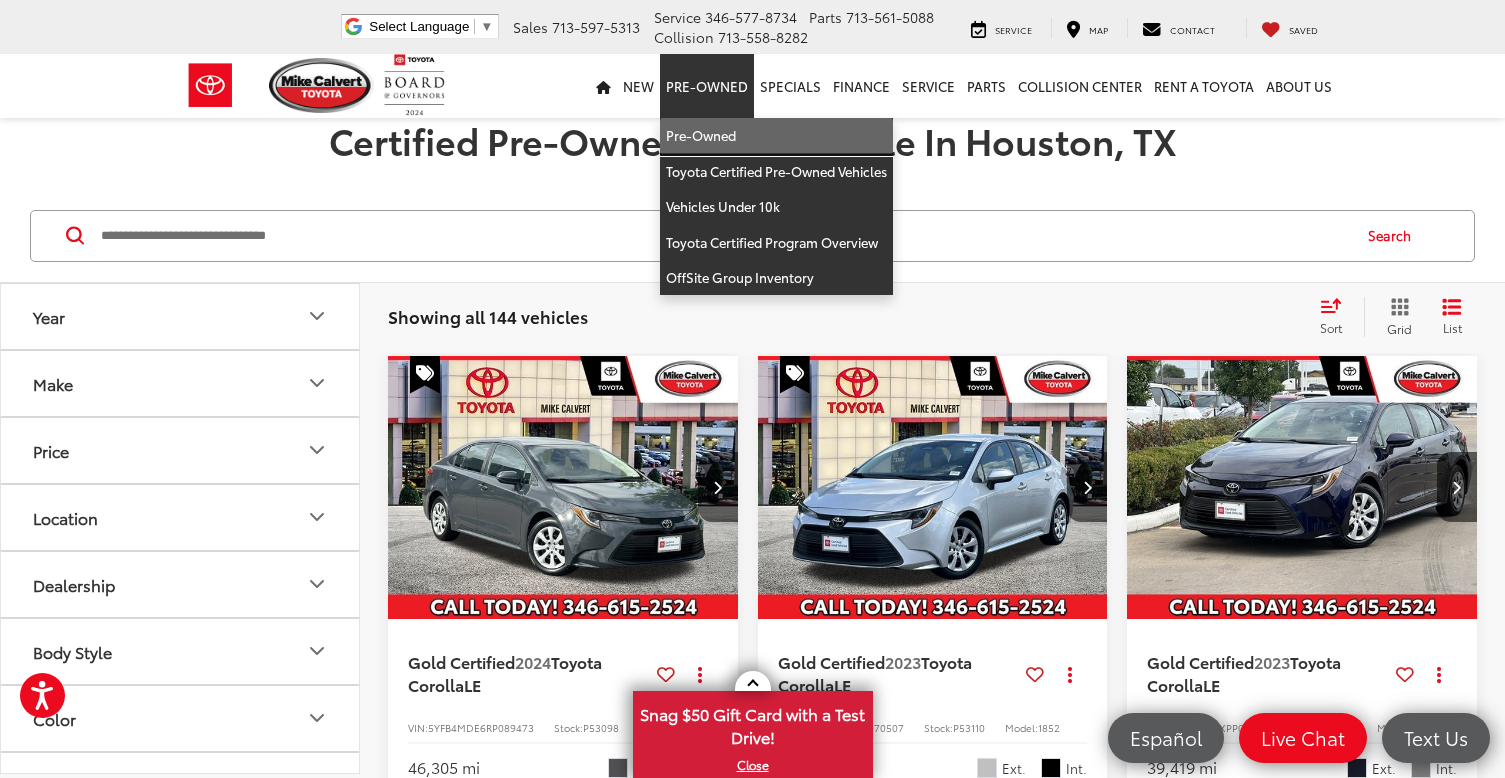 click on "Pre-Owned" at bounding box center (776, 136) 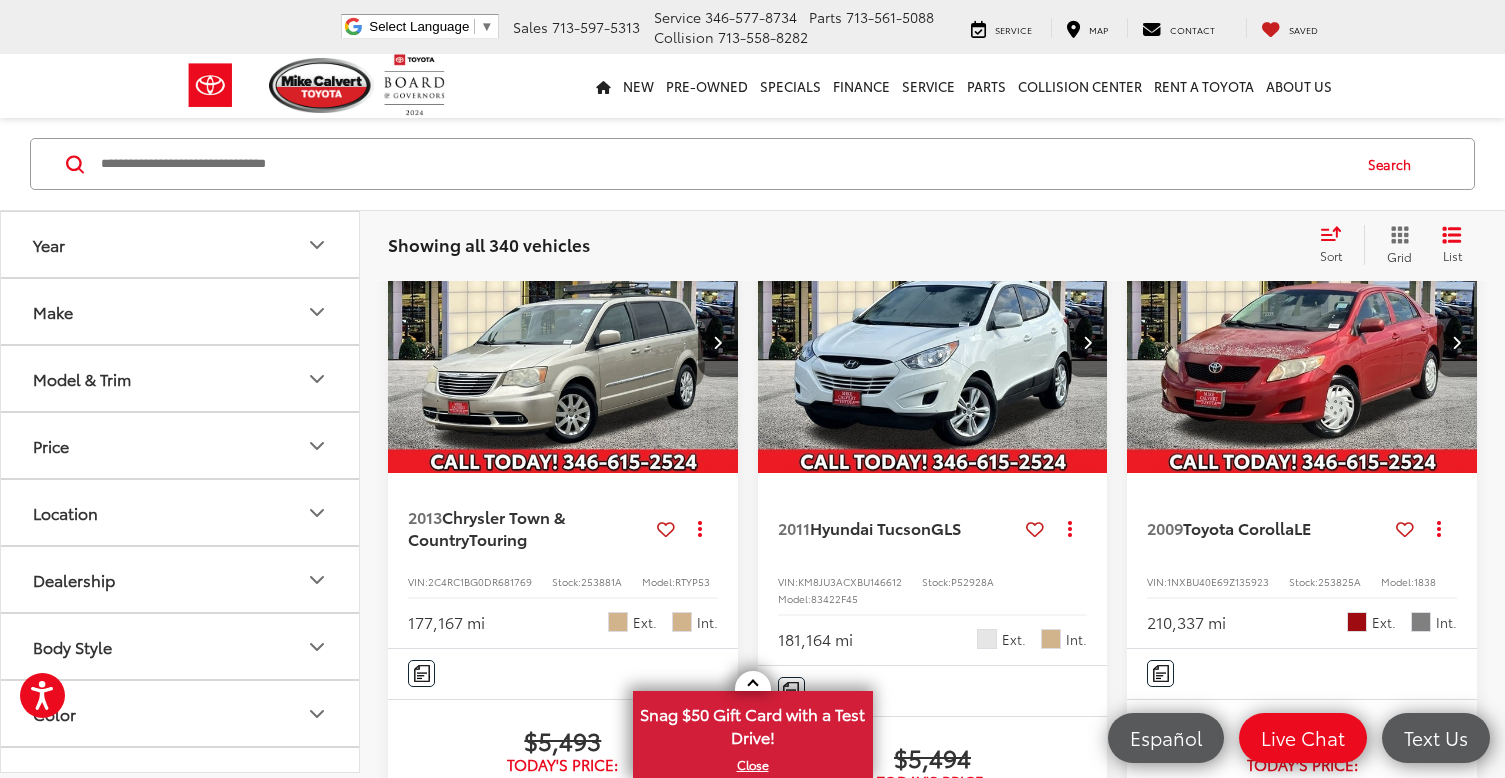 scroll, scrollTop: 0, scrollLeft: 0, axis: both 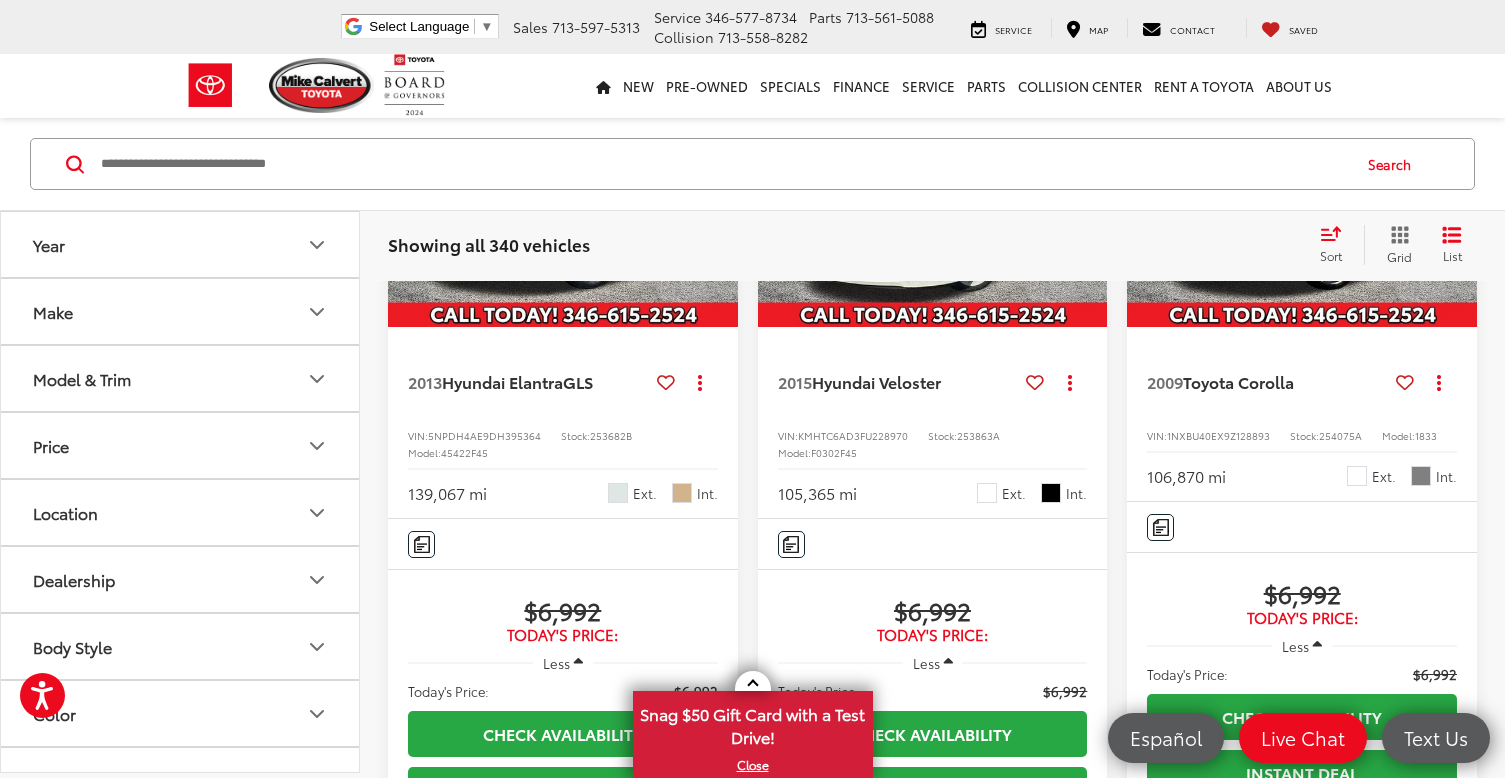 click at bounding box center [1302, 196] 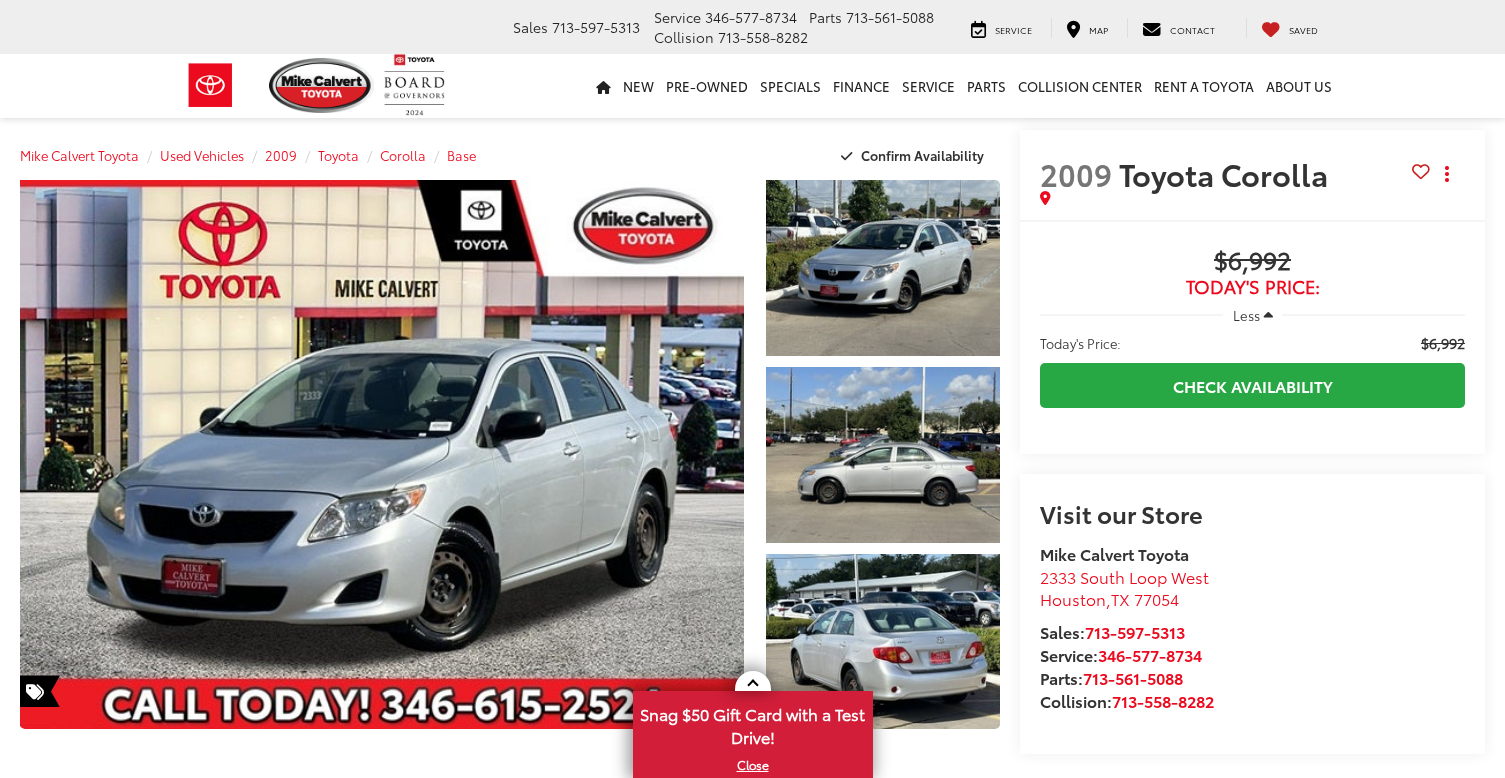 scroll, scrollTop: 0, scrollLeft: 0, axis: both 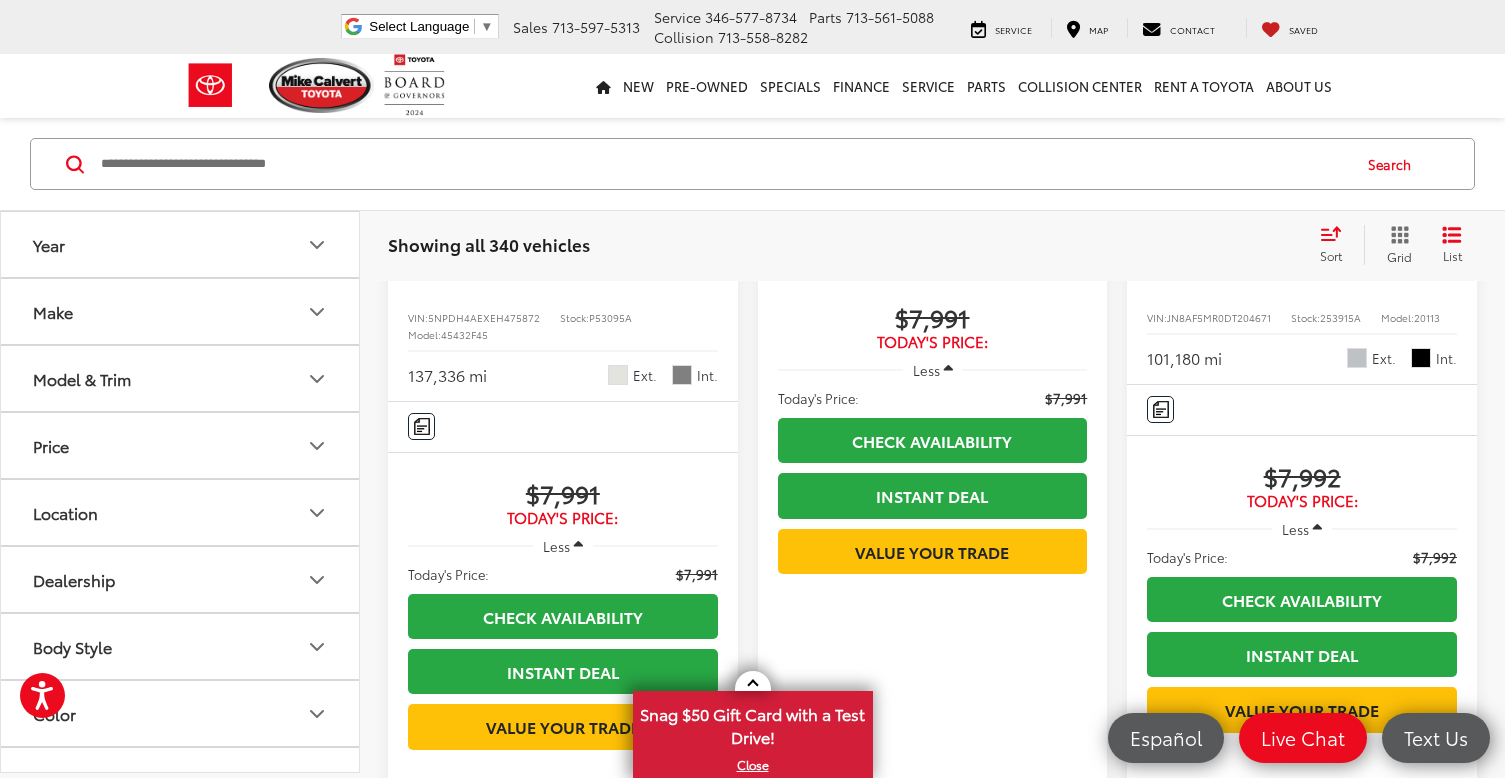 click at bounding box center [563, 78] 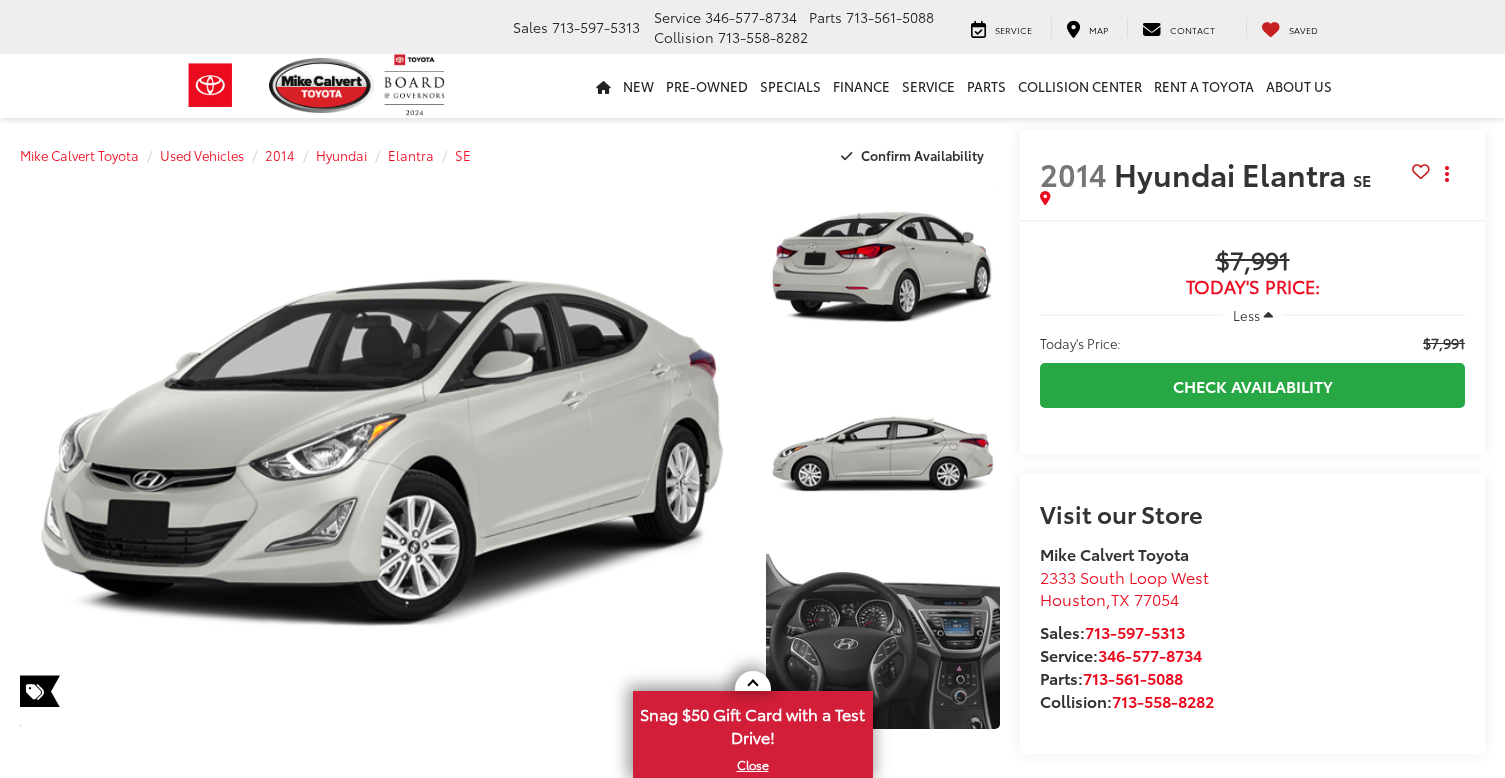scroll, scrollTop: 0, scrollLeft: 0, axis: both 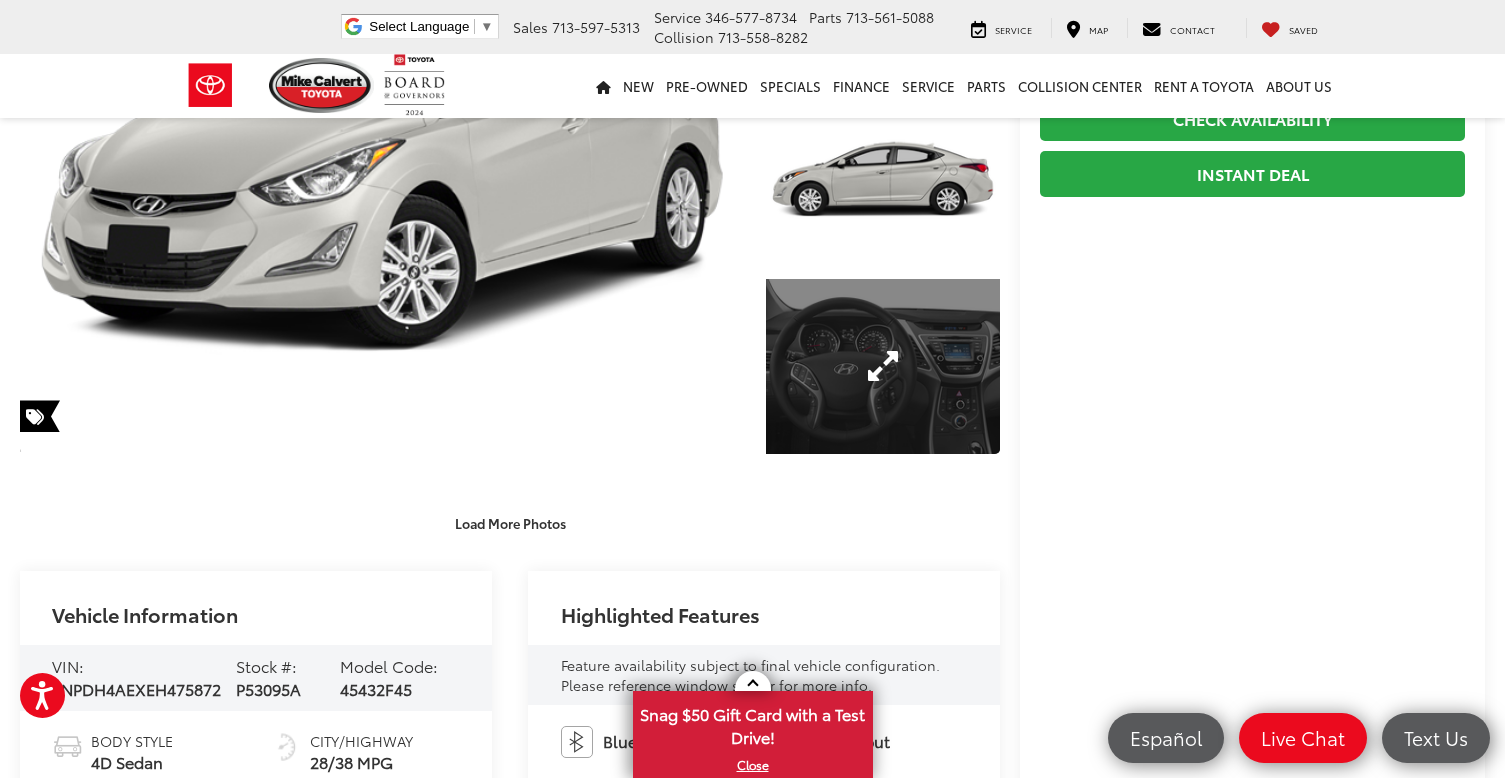 click at bounding box center (883, 367) 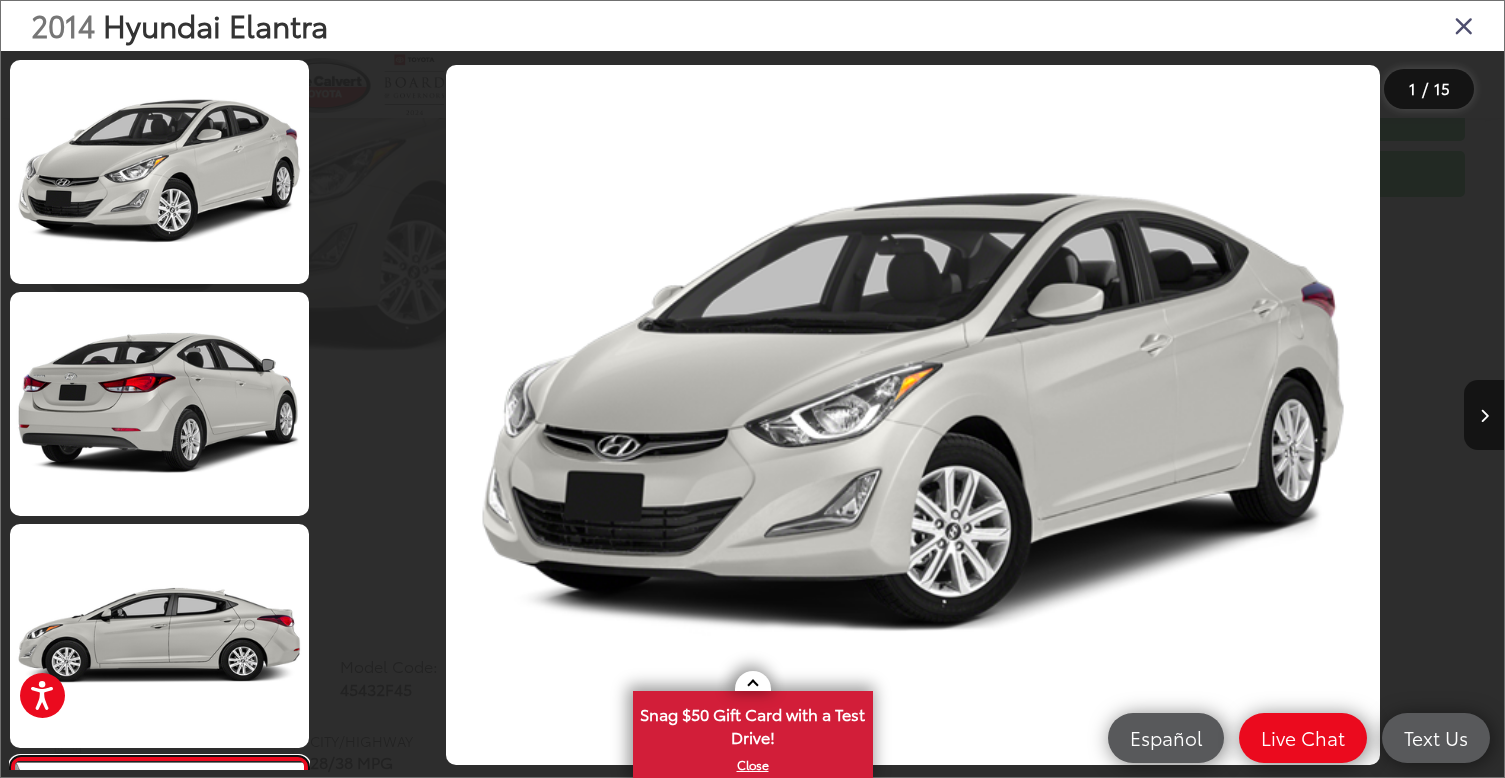 scroll, scrollTop: 516, scrollLeft: 0, axis: vertical 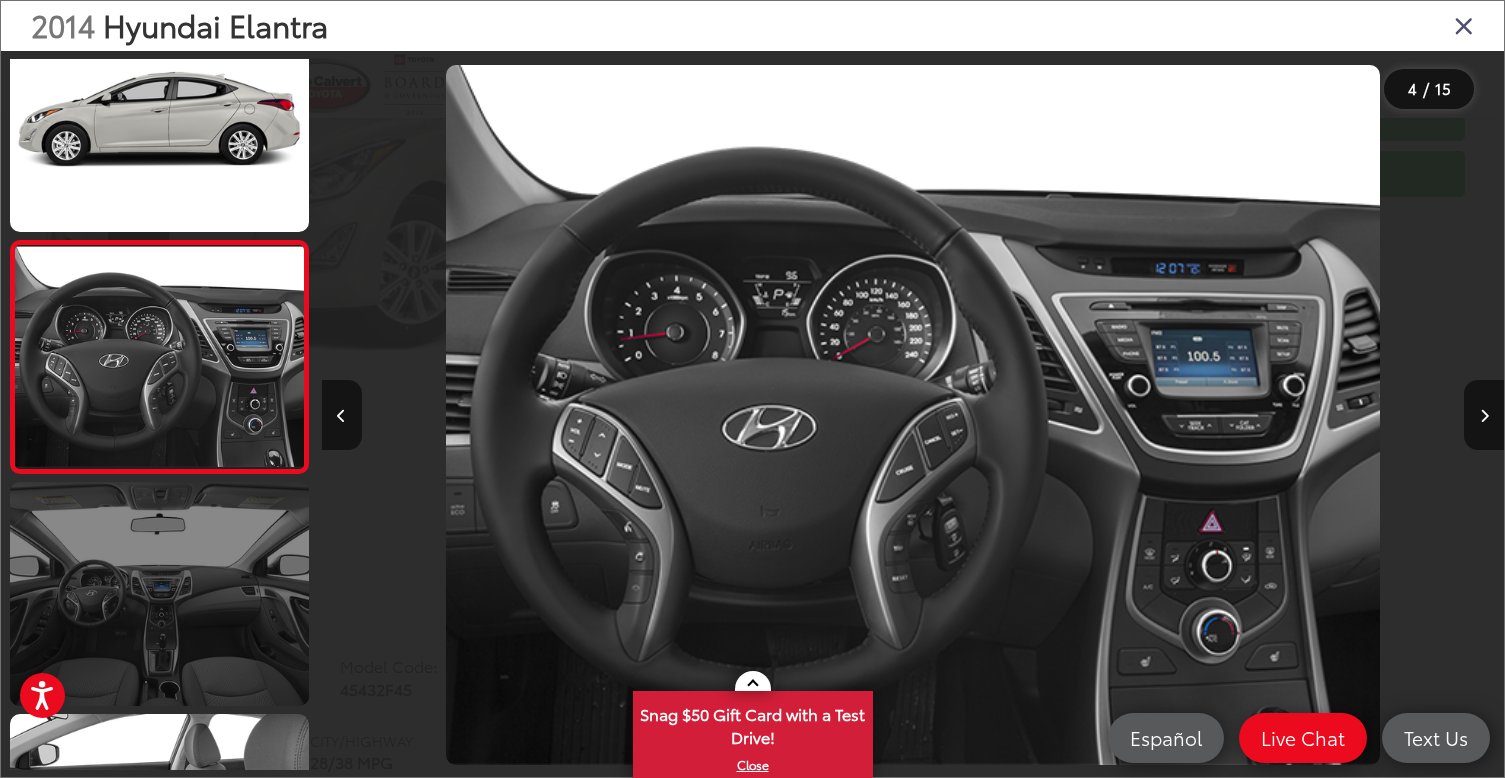 click at bounding box center (159, 594) 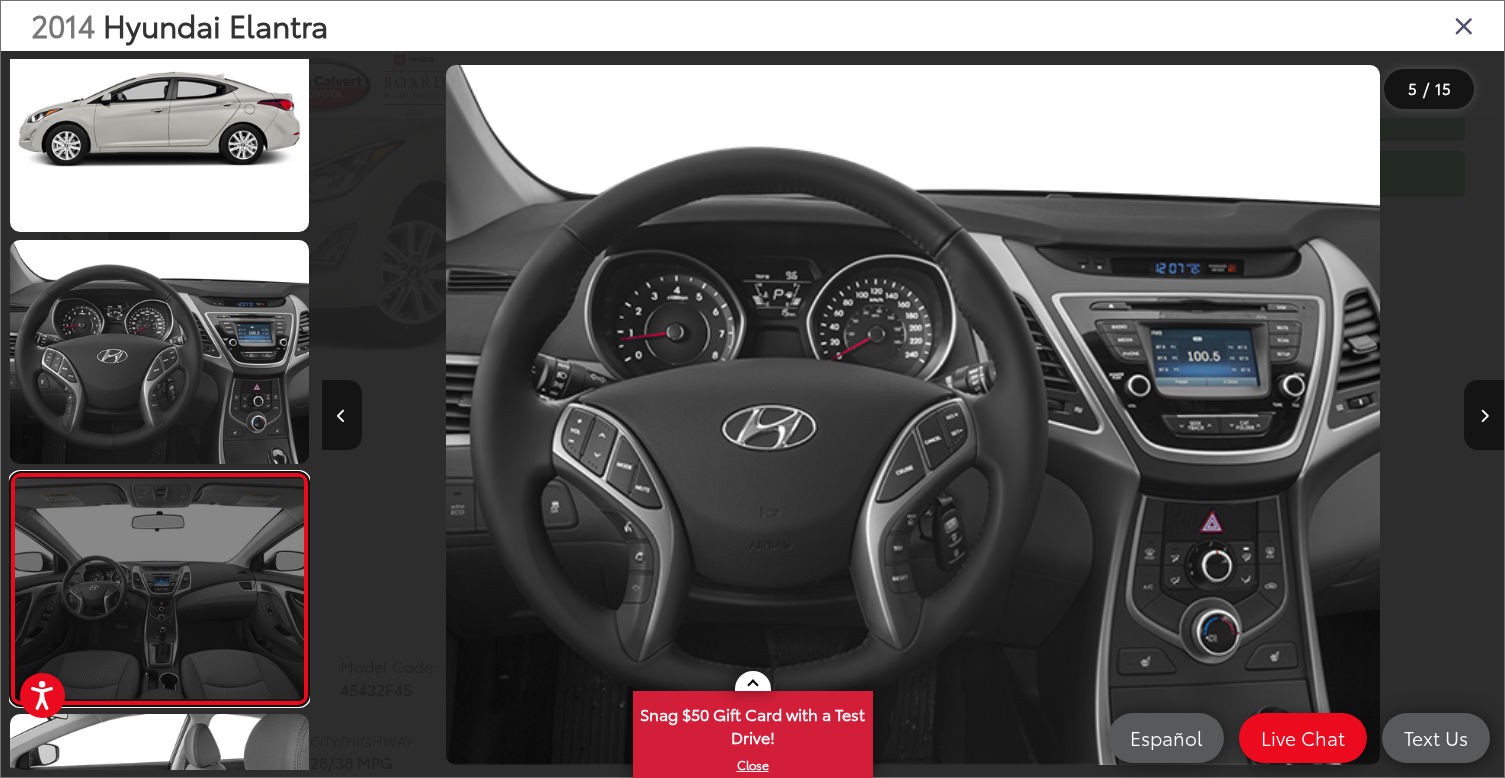 scroll, scrollTop: 0, scrollLeft: 4517, axis: horizontal 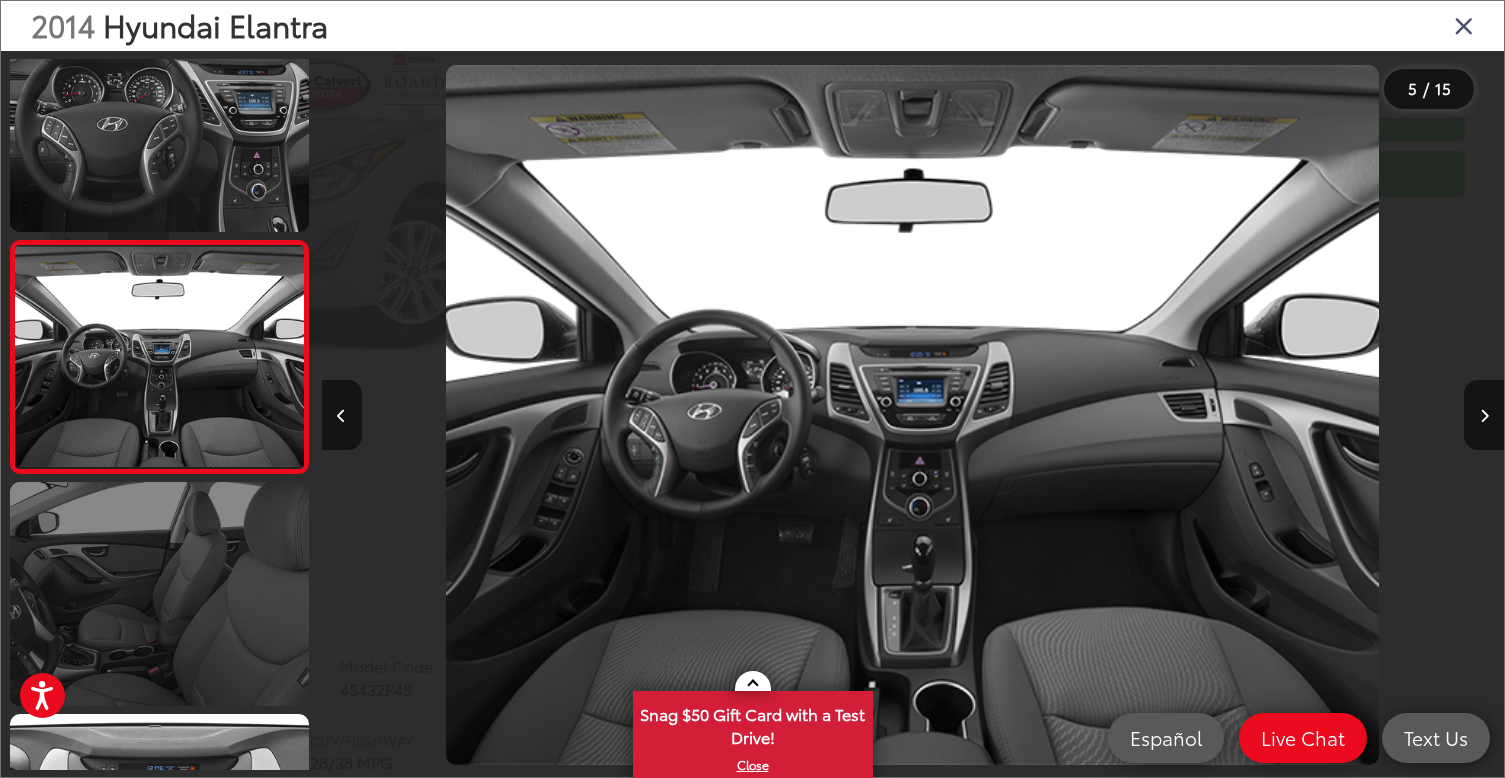 click at bounding box center (159, 594) 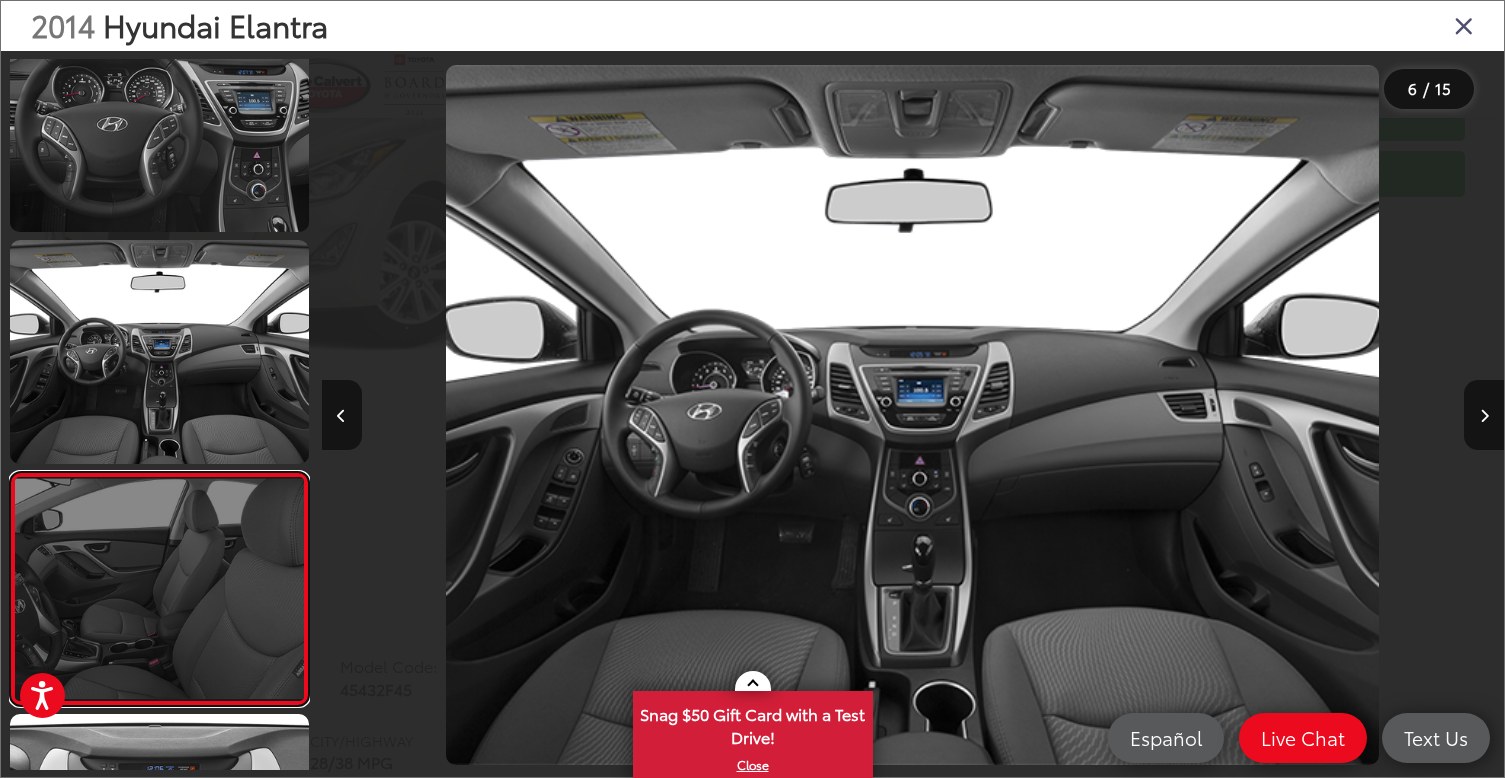 scroll, scrollTop: 0, scrollLeft: 5858, axis: horizontal 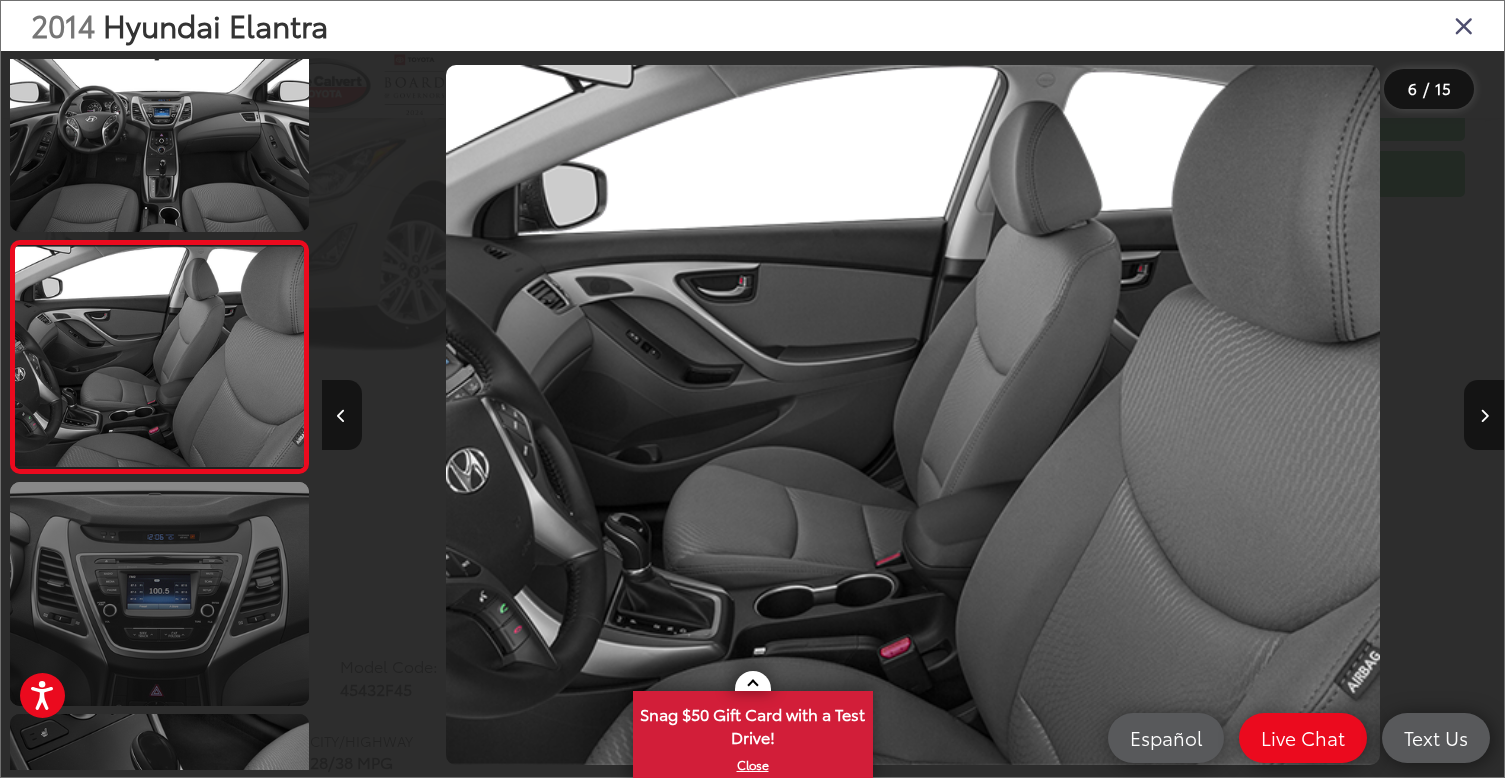 click at bounding box center (159, 594) 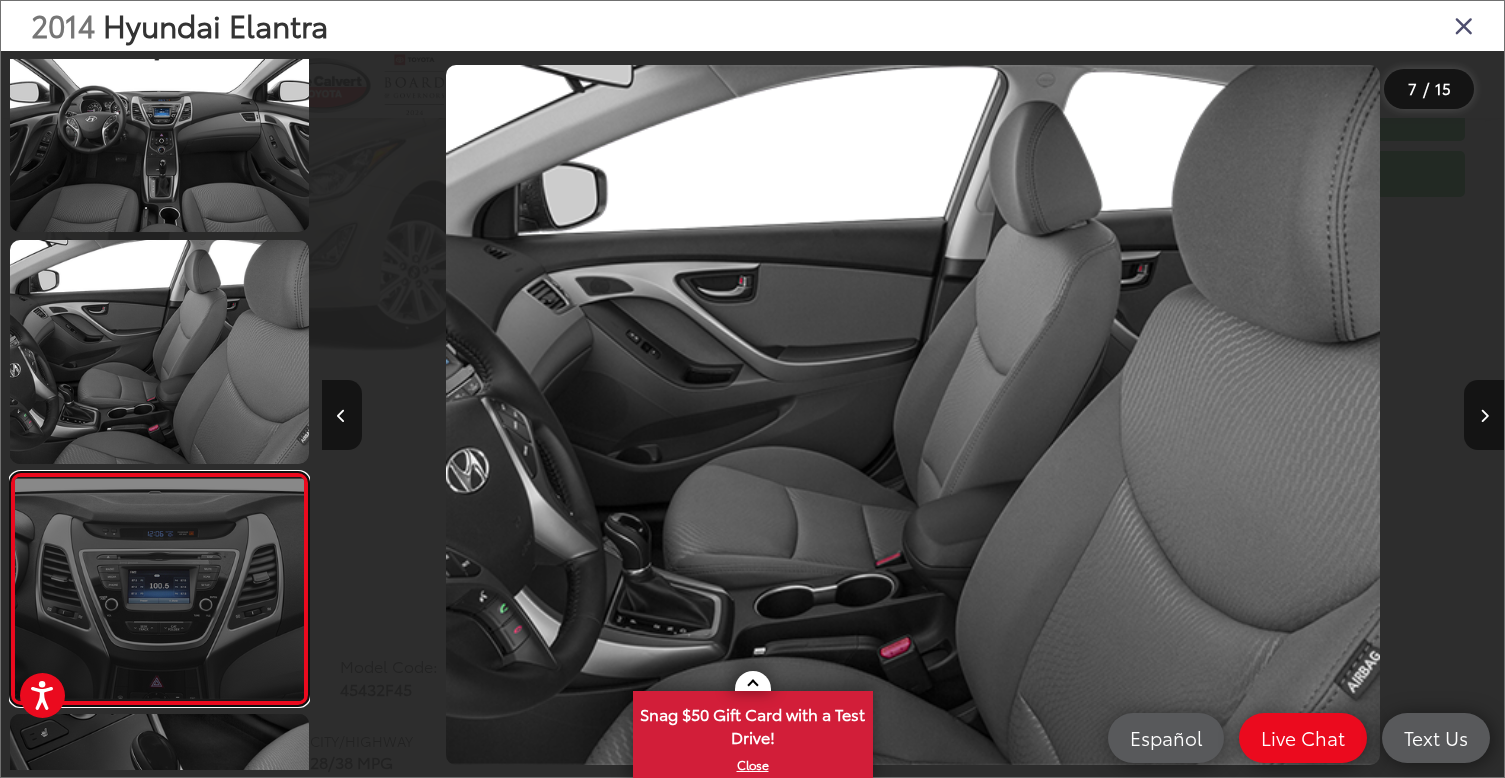 scroll, scrollTop: 0, scrollLeft: 7037, axis: horizontal 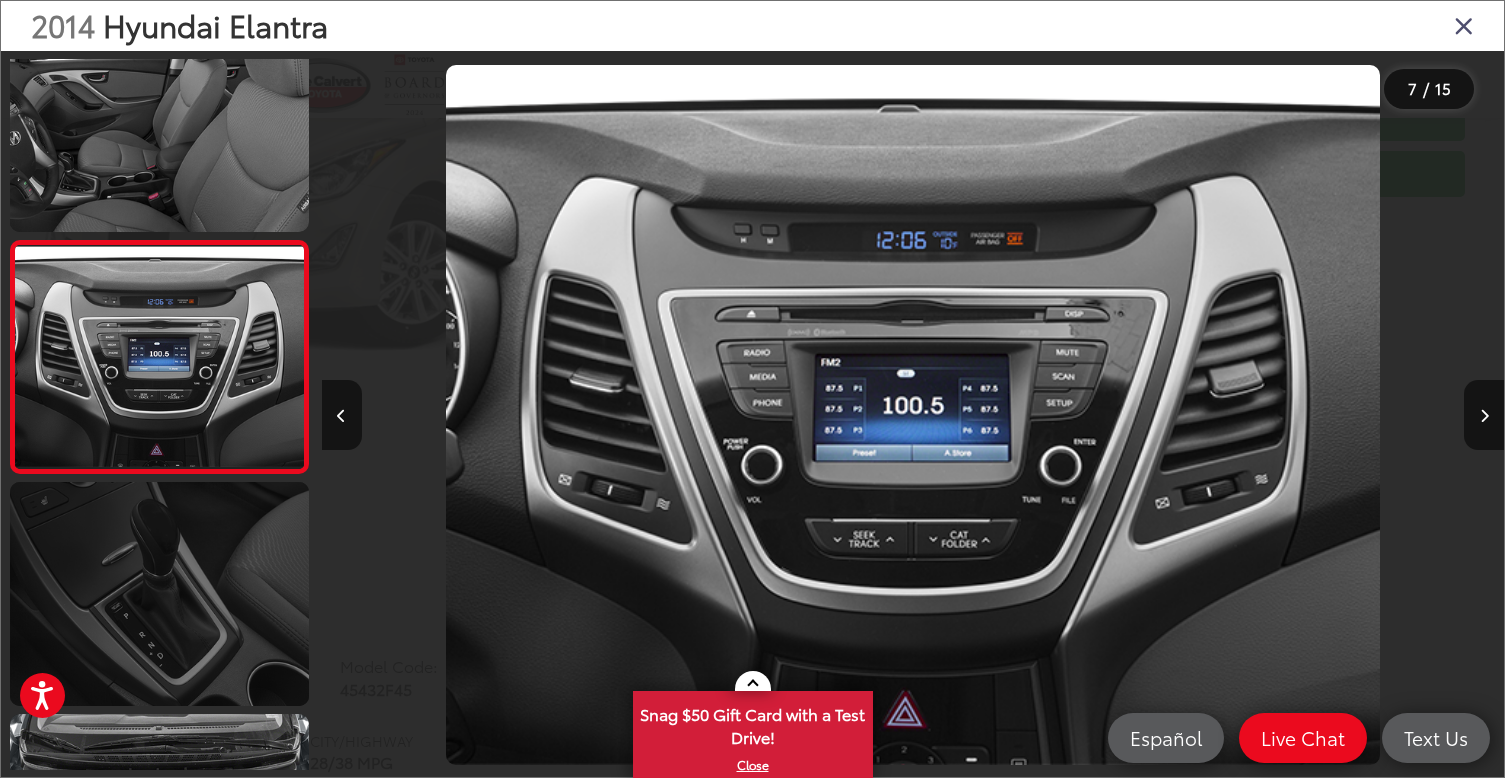 click at bounding box center (159, 594) 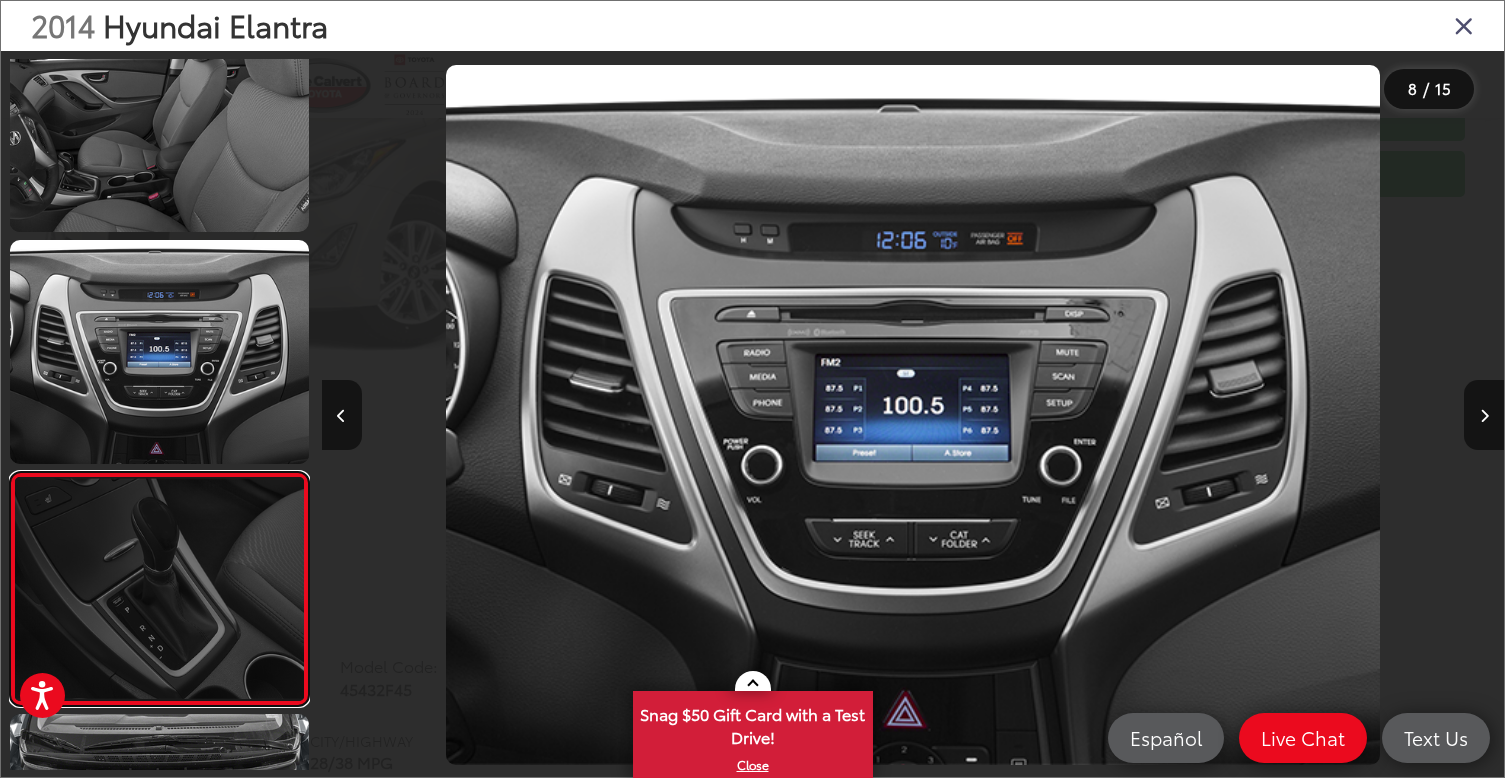 scroll, scrollTop: 0, scrollLeft: 8146, axis: horizontal 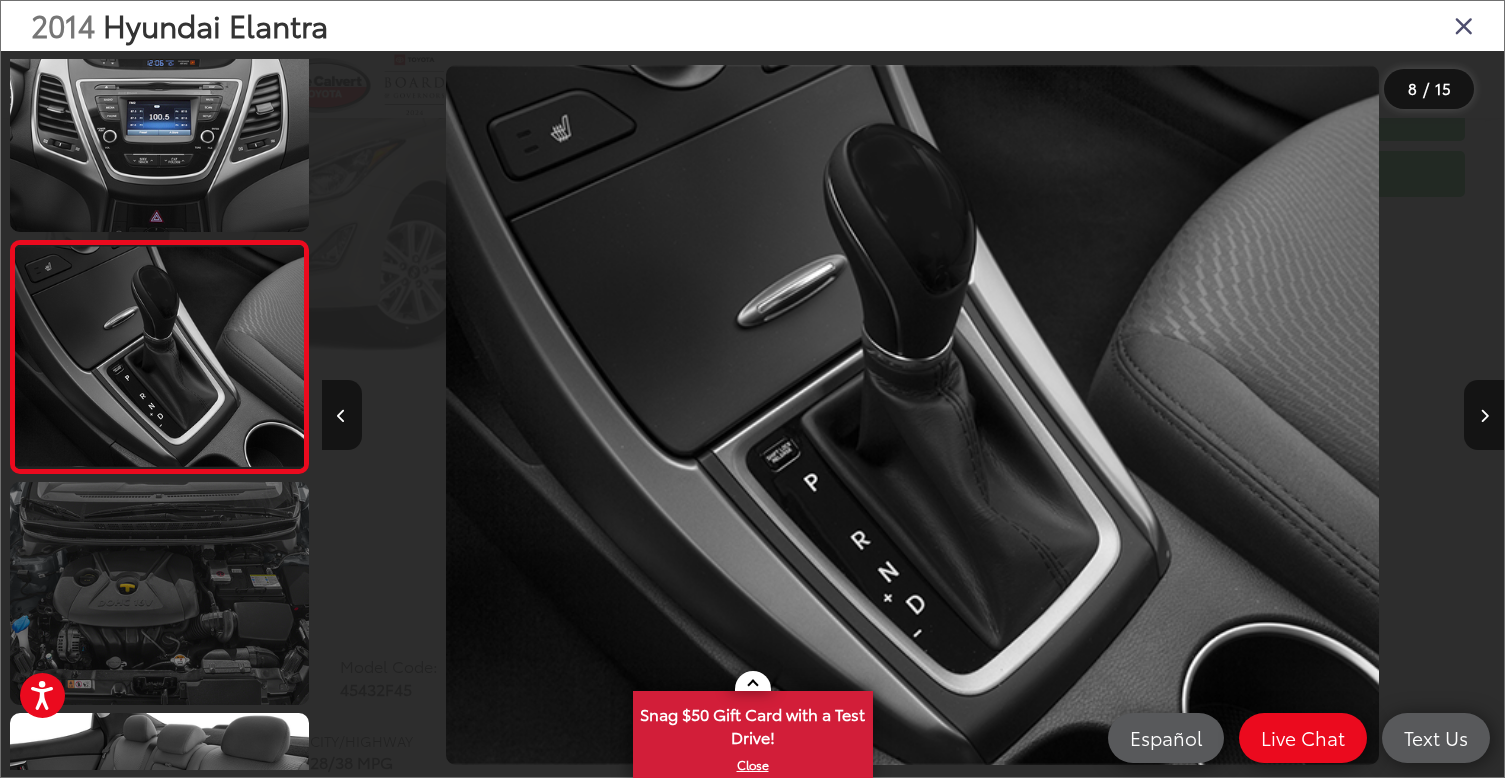 click at bounding box center [159, 594] 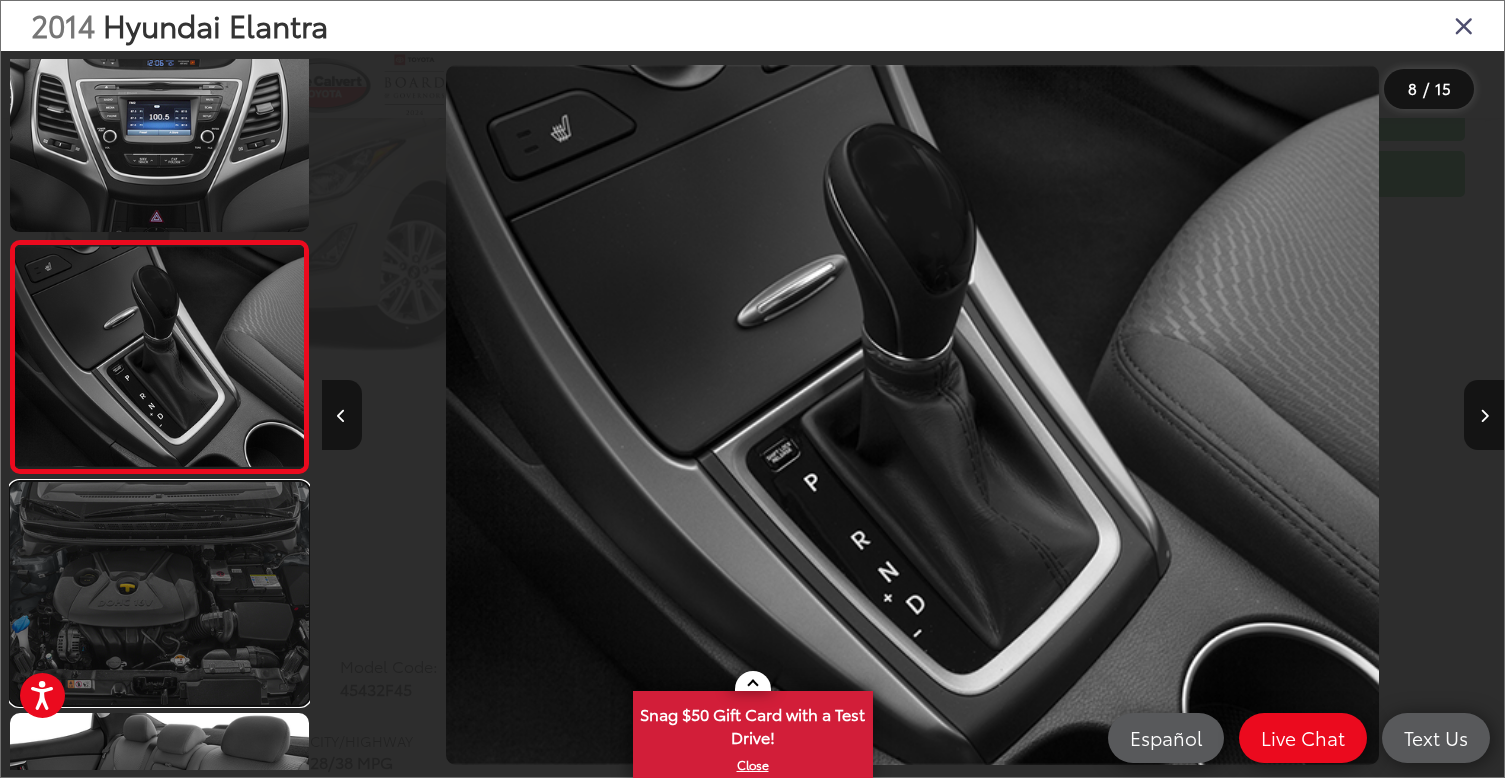 scroll, scrollTop: 0, scrollLeft: 9429, axis: horizontal 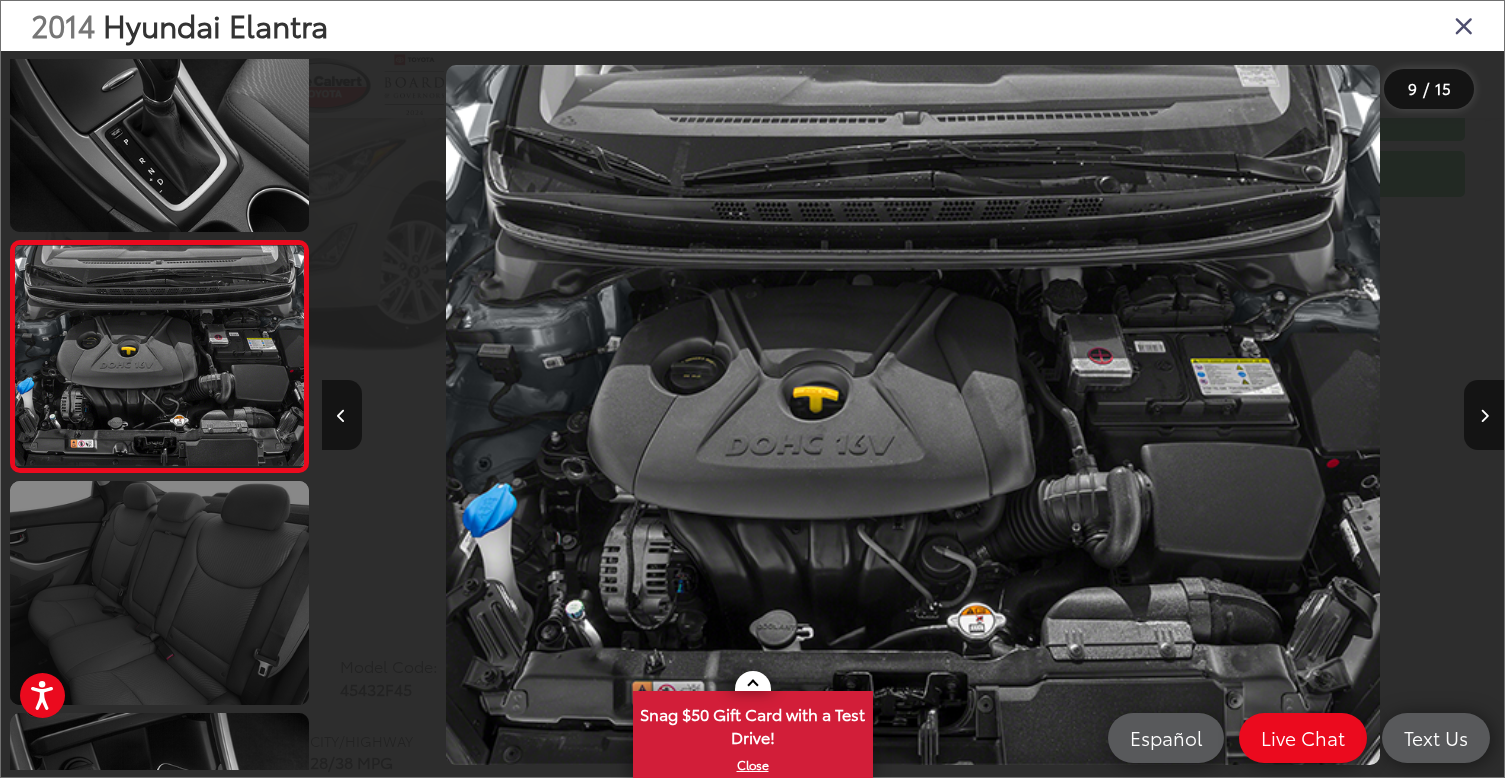 click at bounding box center (159, 593) 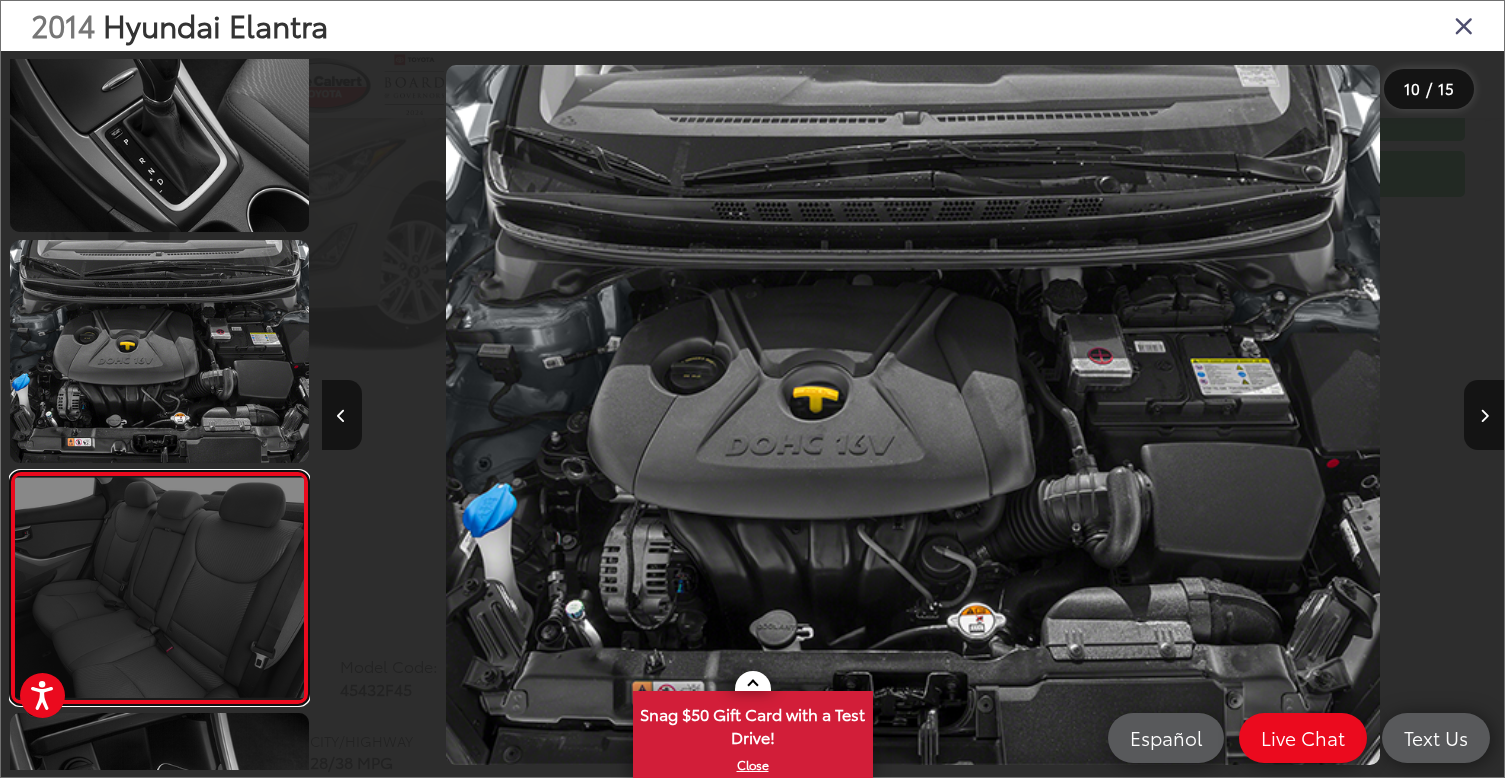 scroll, scrollTop: 0, scrollLeft: 10596, axis: horizontal 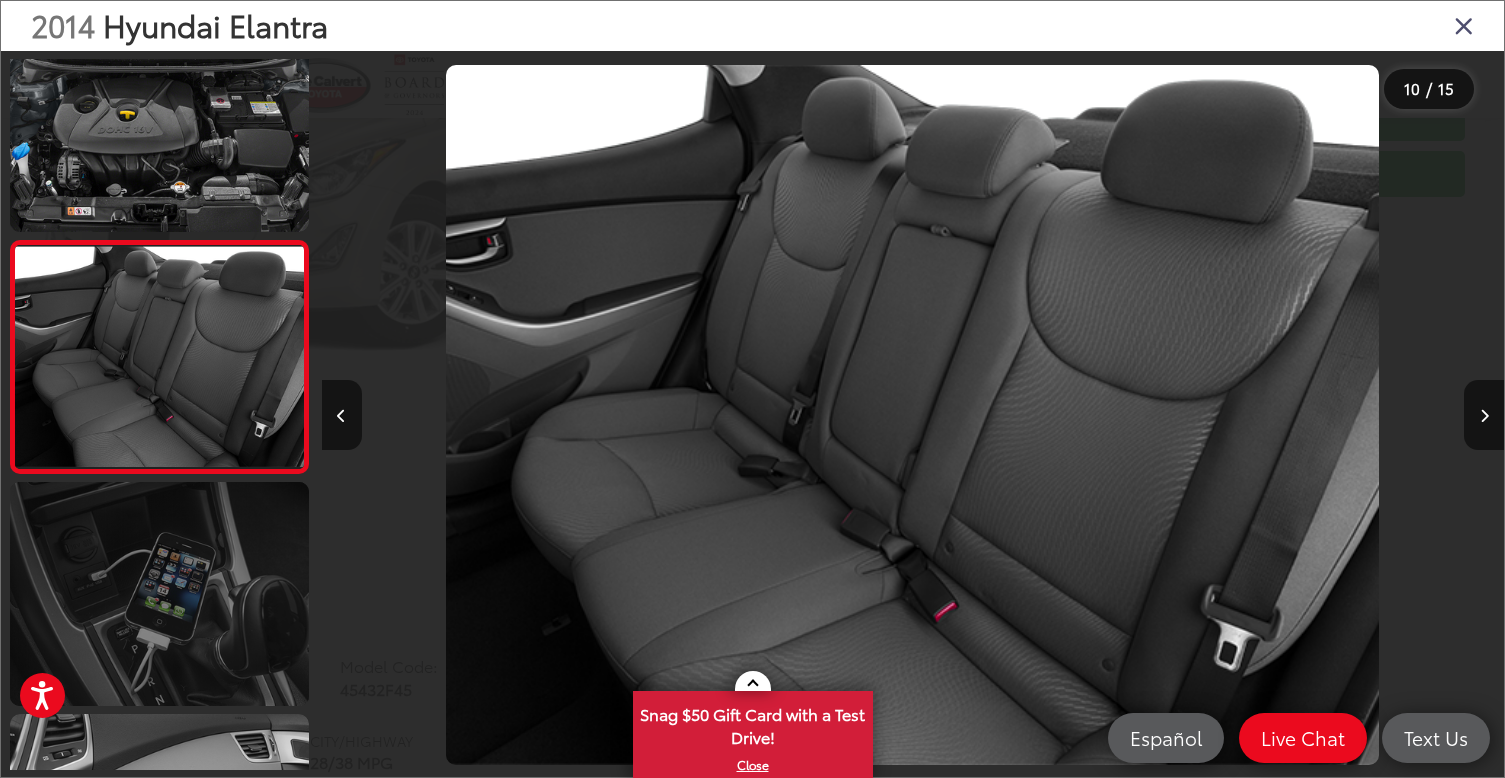 click at bounding box center [159, 594] 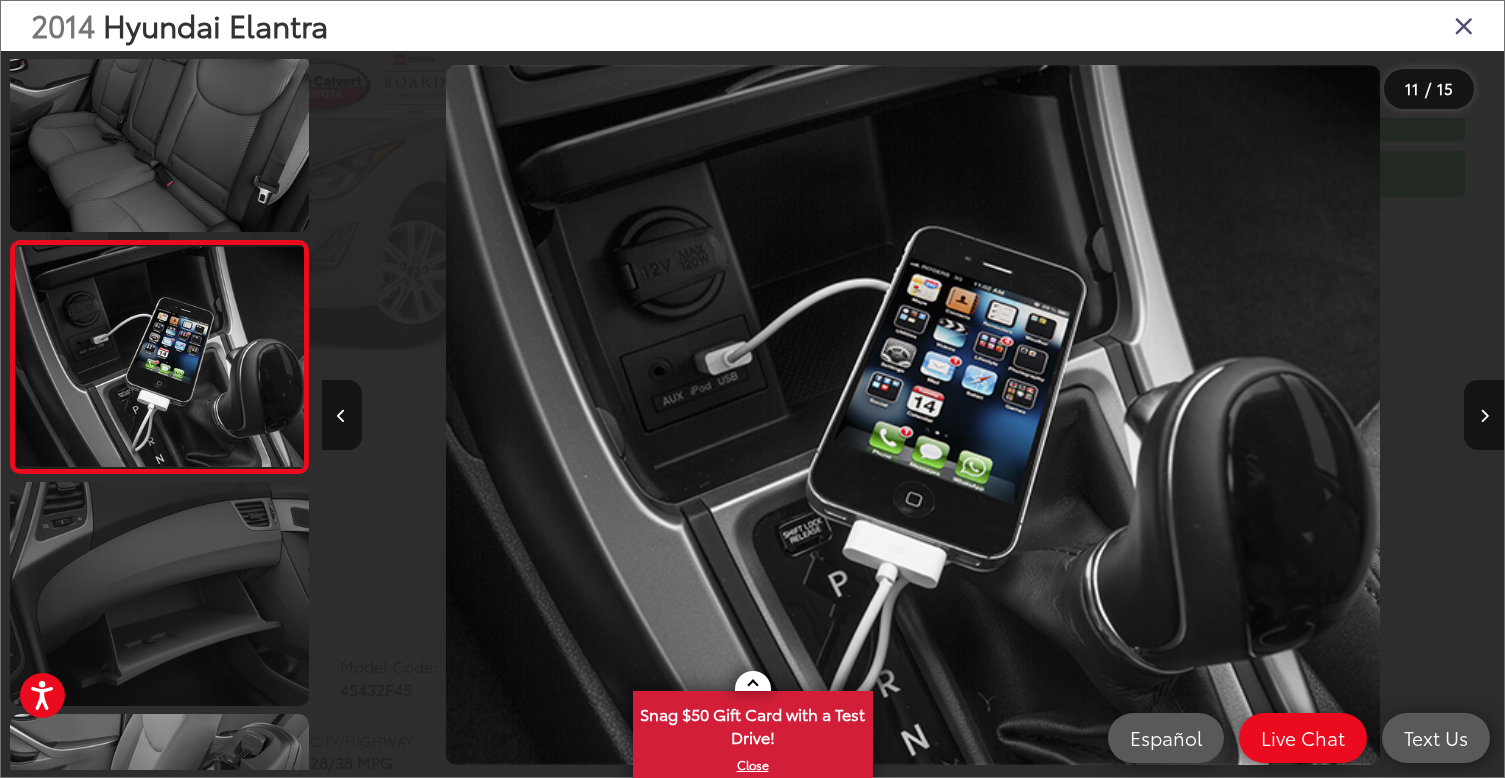 click at bounding box center [159, 594] 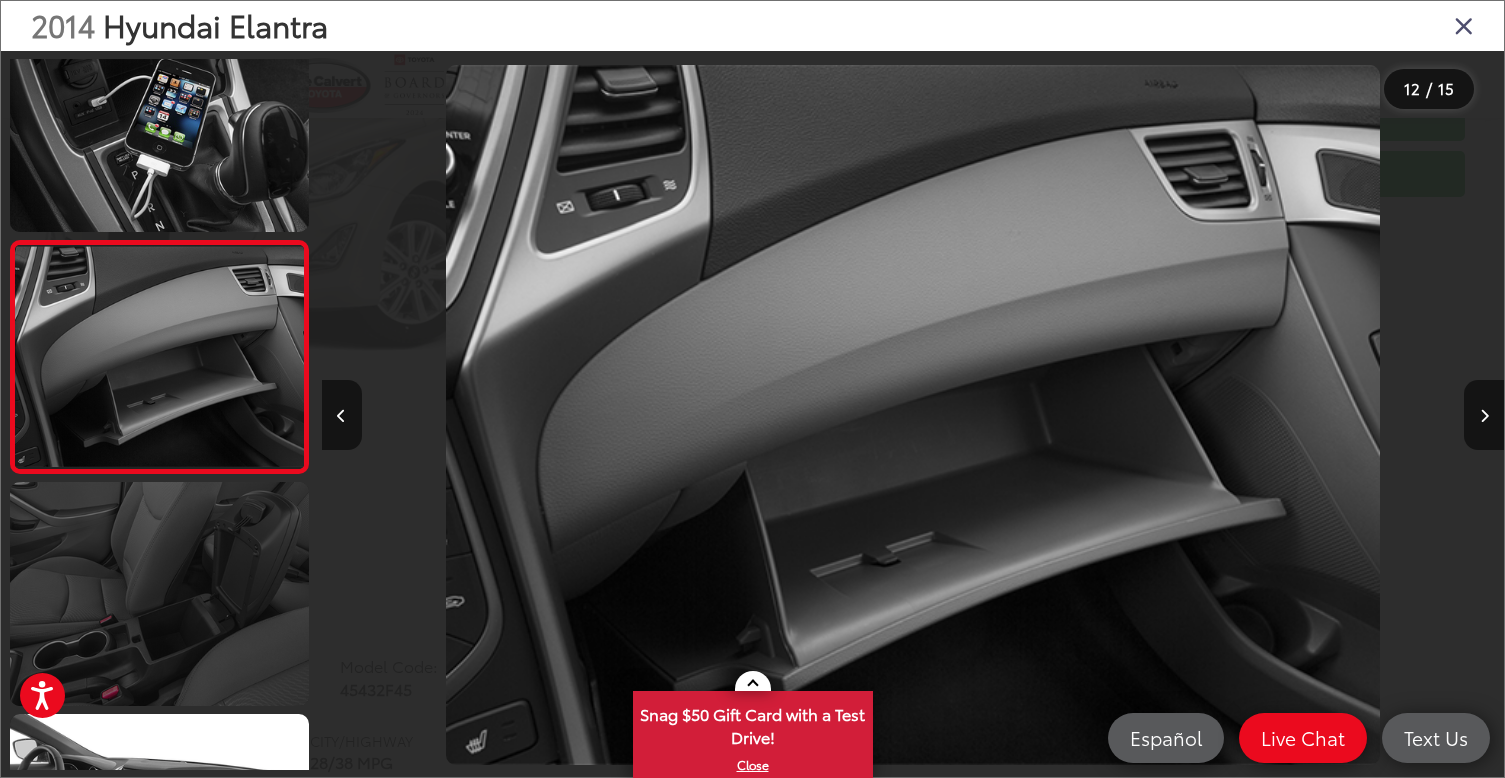 click at bounding box center [159, 594] 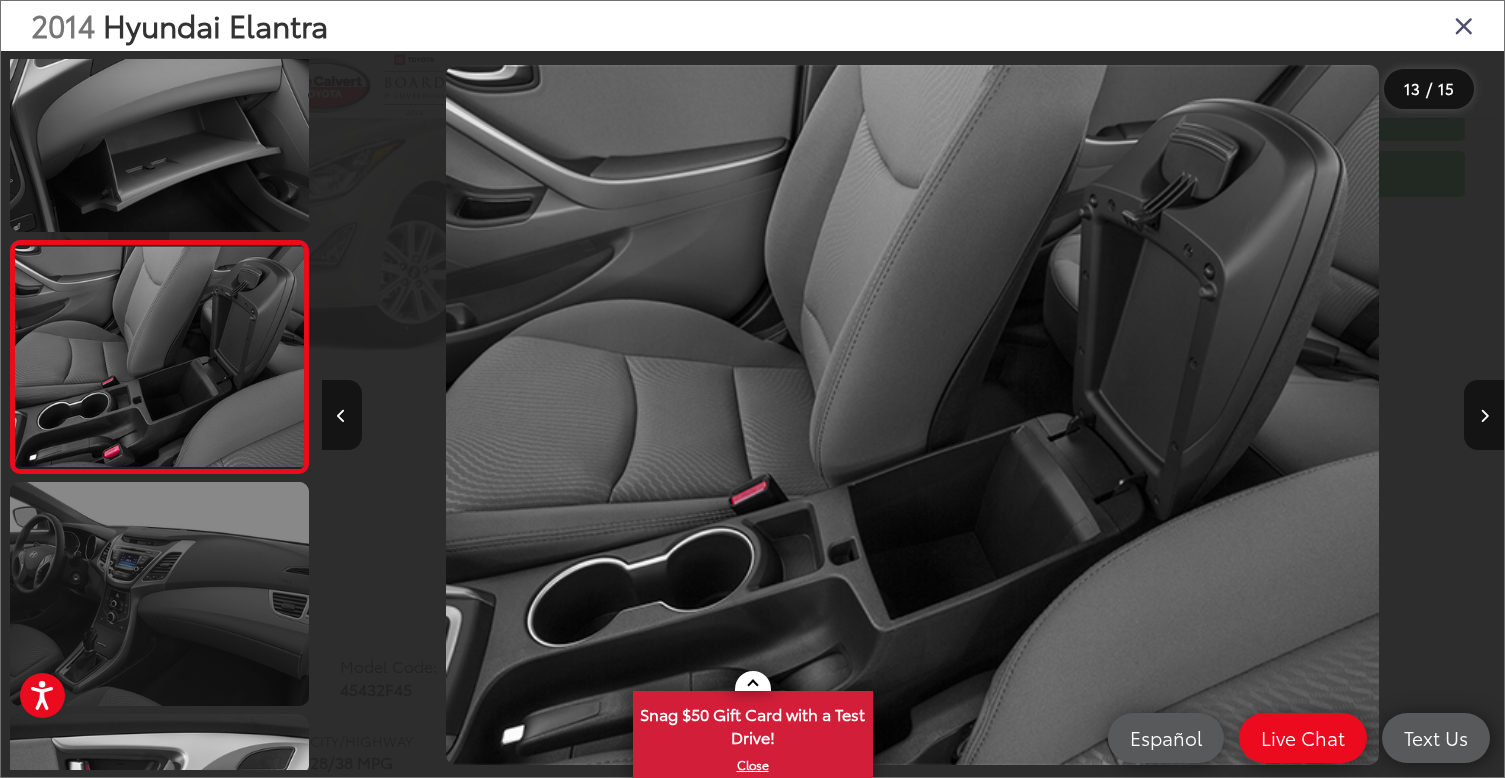 click at bounding box center (159, 594) 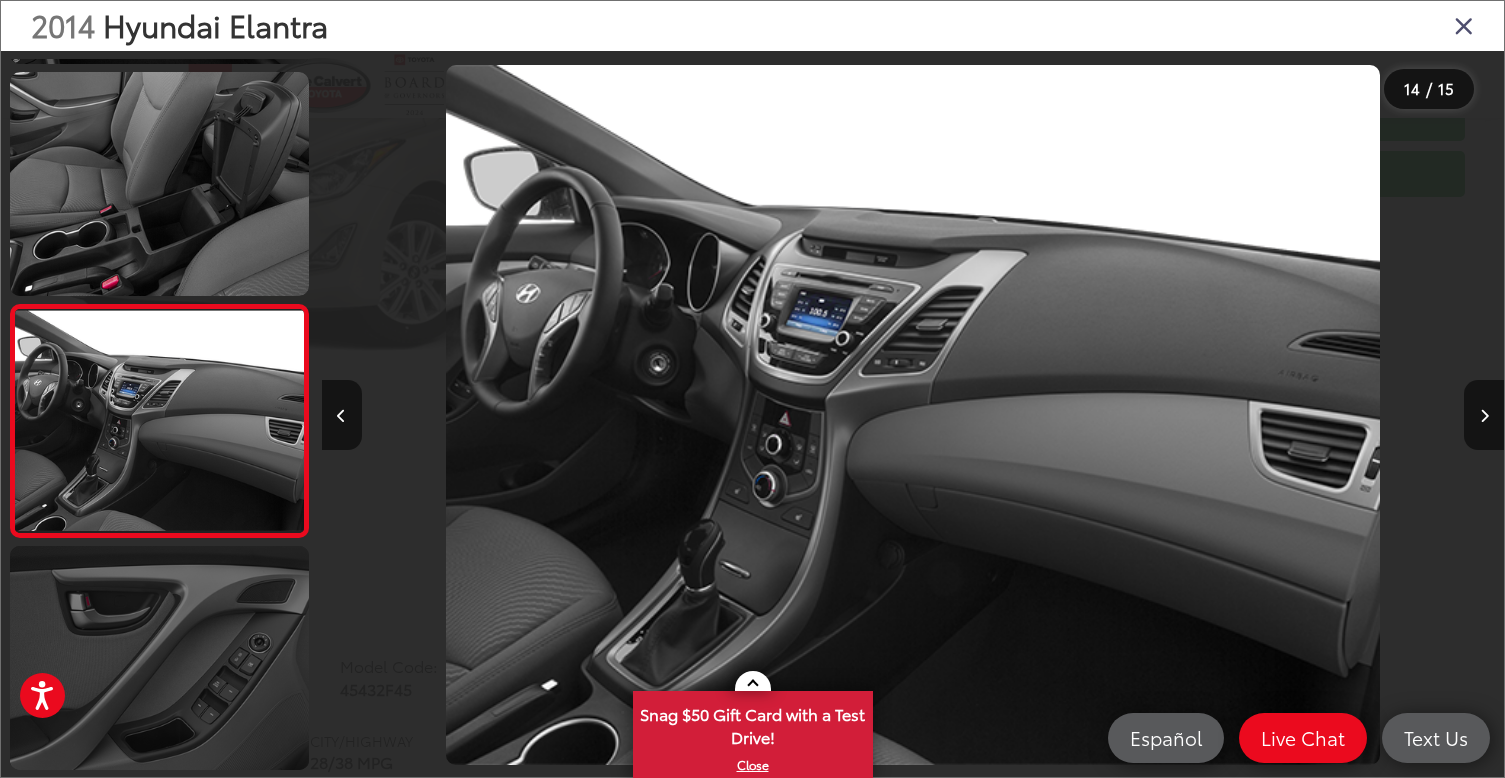 click at bounding box center (159, 658) 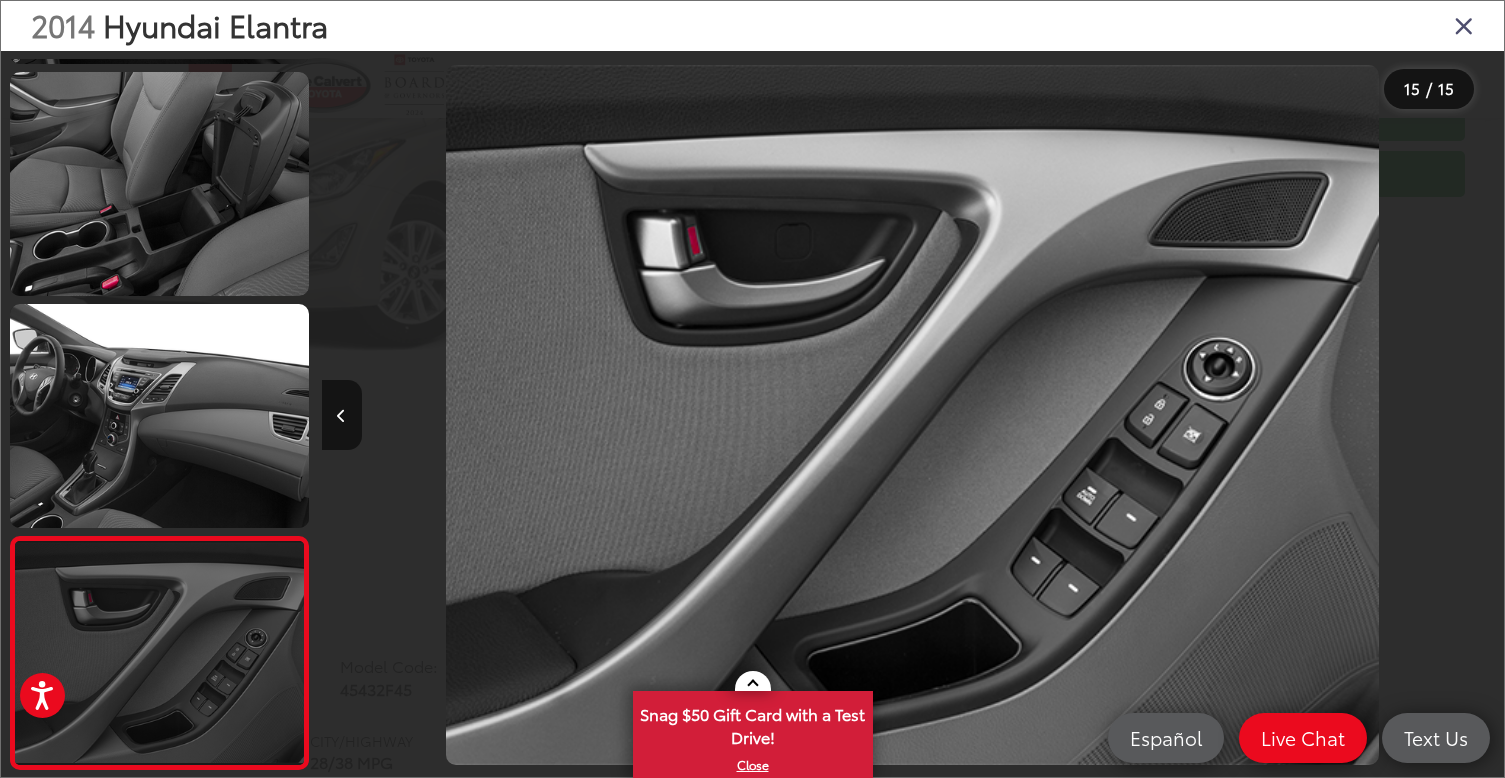 click at bounding box center [159, 653] 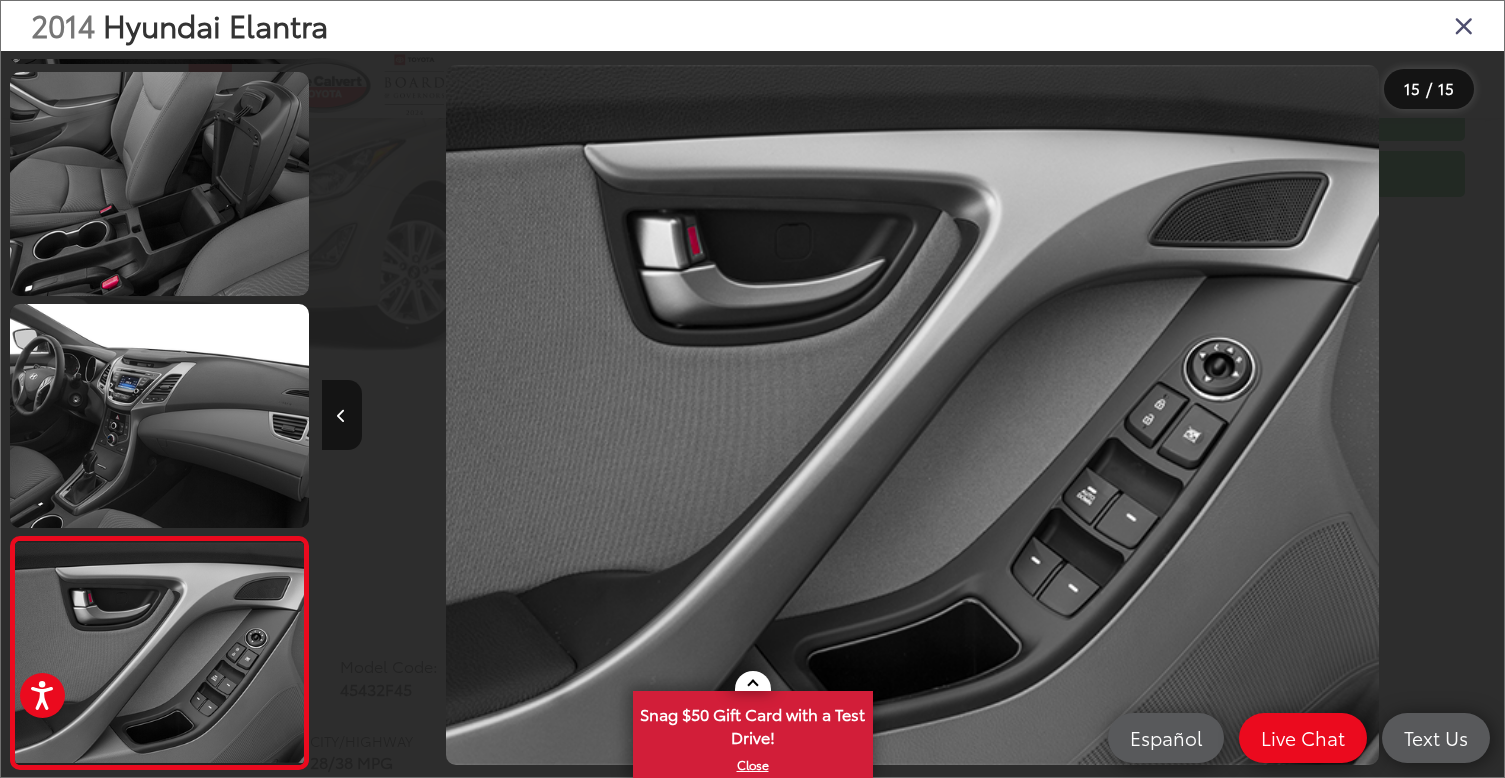 click at bounding box center [1464, 25] 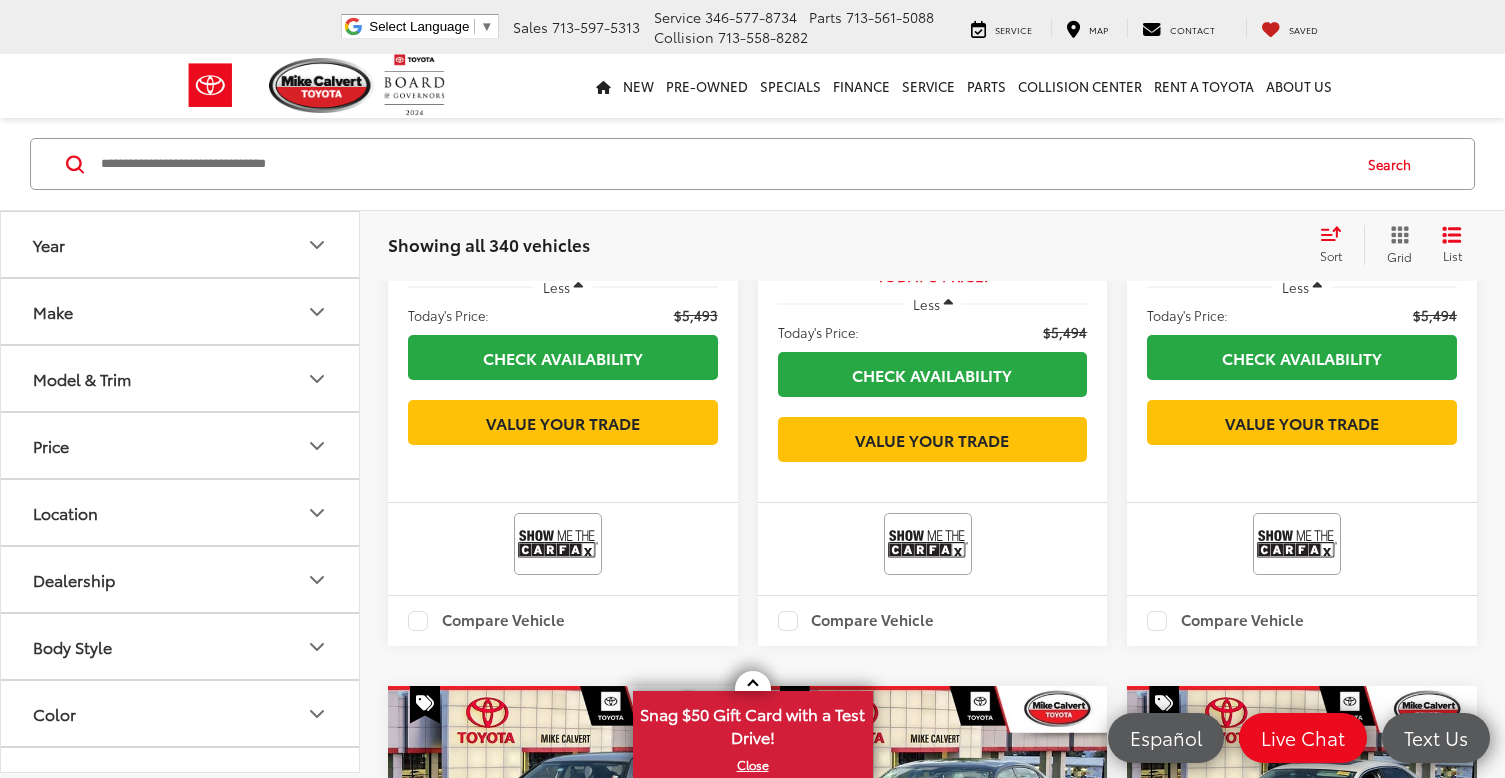 scroll, scrollTop: 1055, scrollLeft: 0, axis: vertical 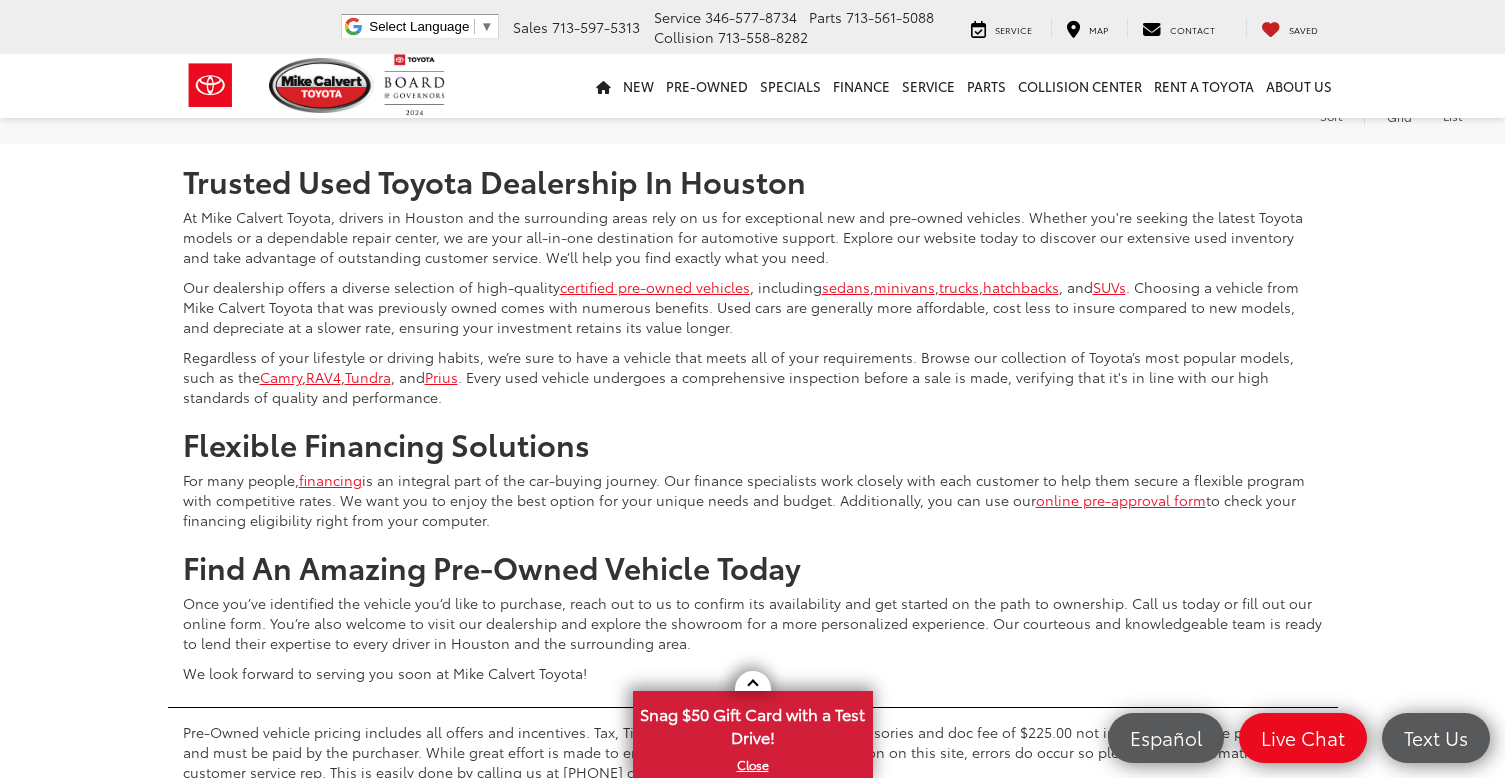 click on "2" at bounding box center [1119, 85] 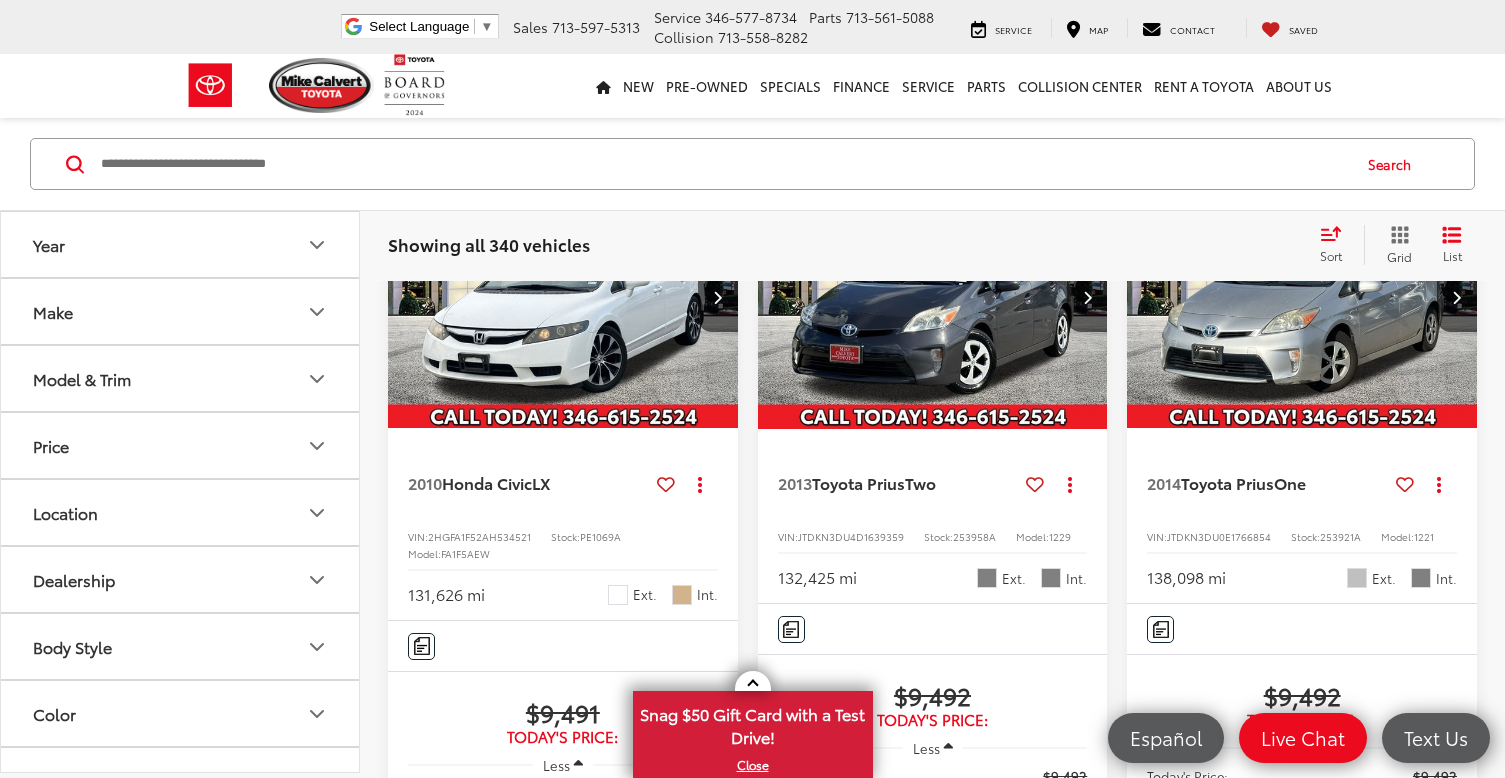 scroll, scrollTop: 2273, scrollLeft: 0, axis: vertical 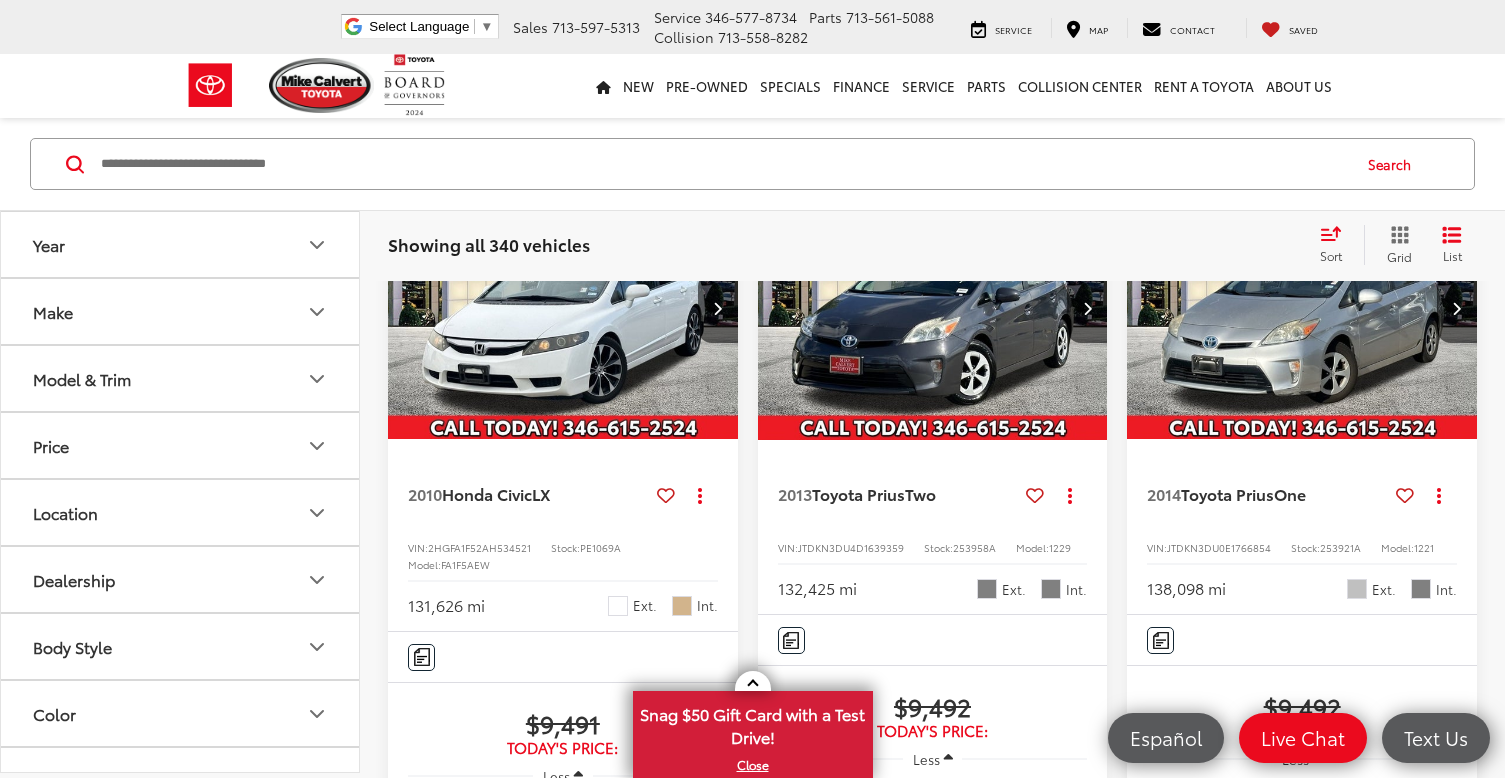 click at bounding box center [563, 309] 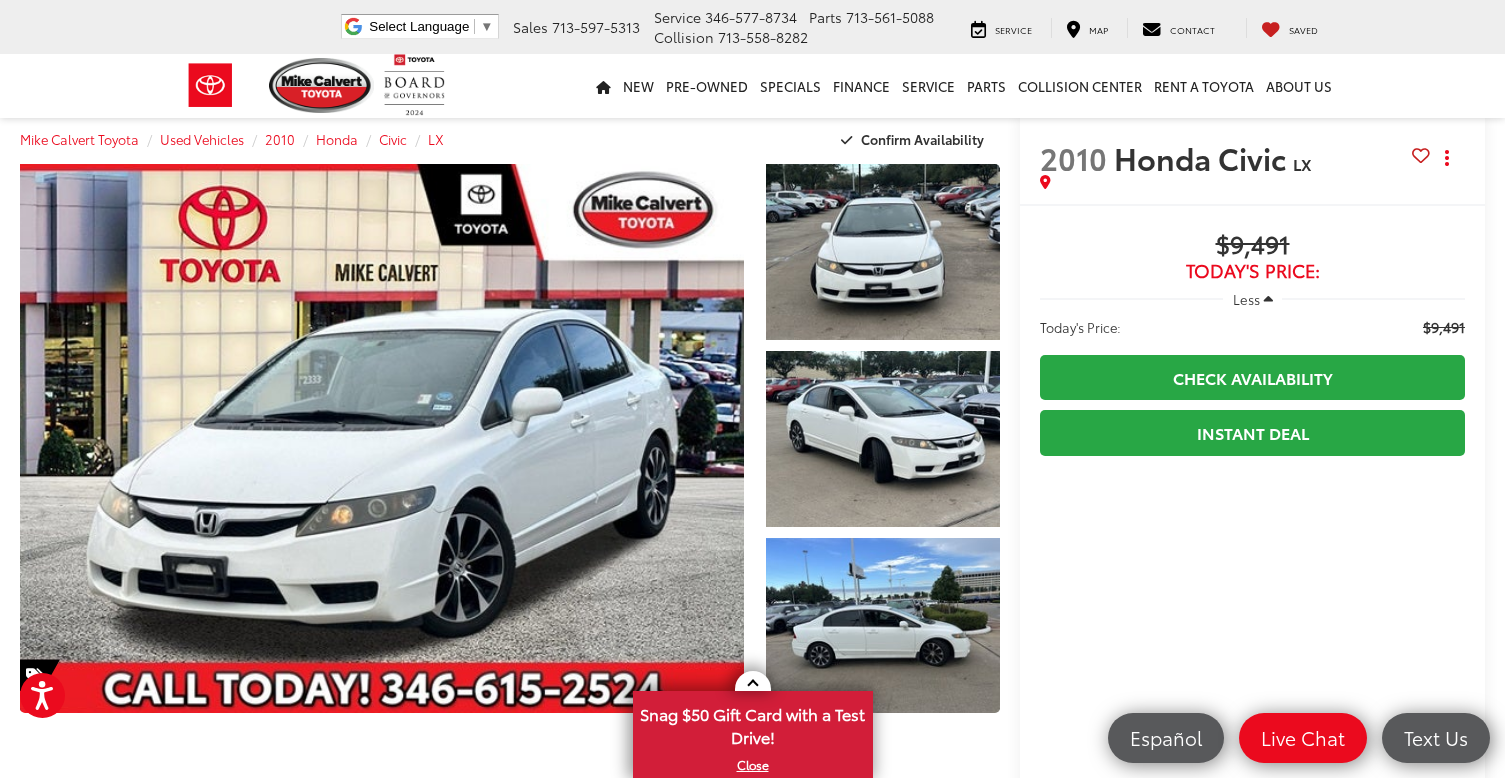 scroll, scrollTop: 314, scrollLeft: 0, axis: vertical 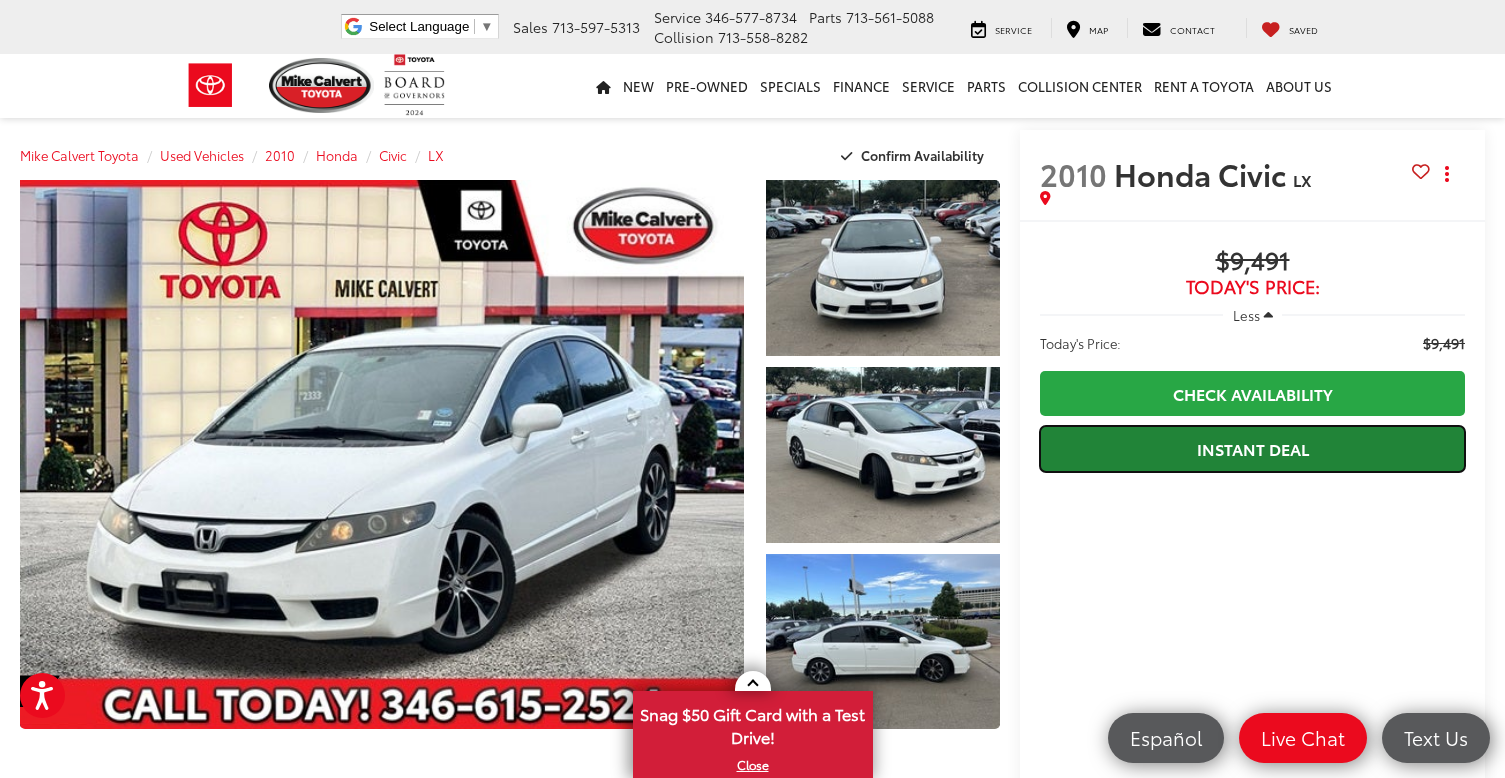 click on "Instant Deal" at bounding box center [1252, 448] 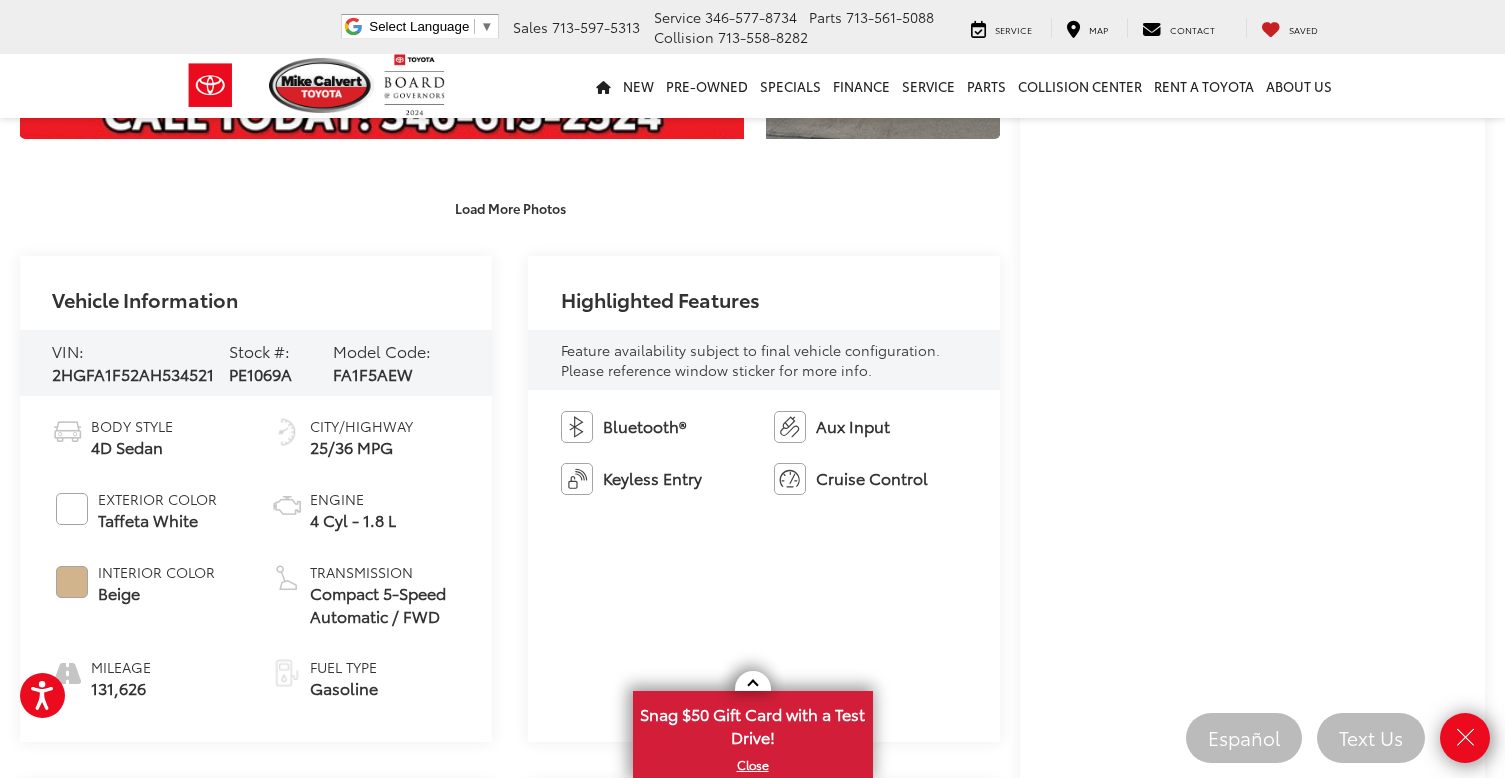 scroll, scrollTop: 585, scrollLeft: 0, axis: vertical 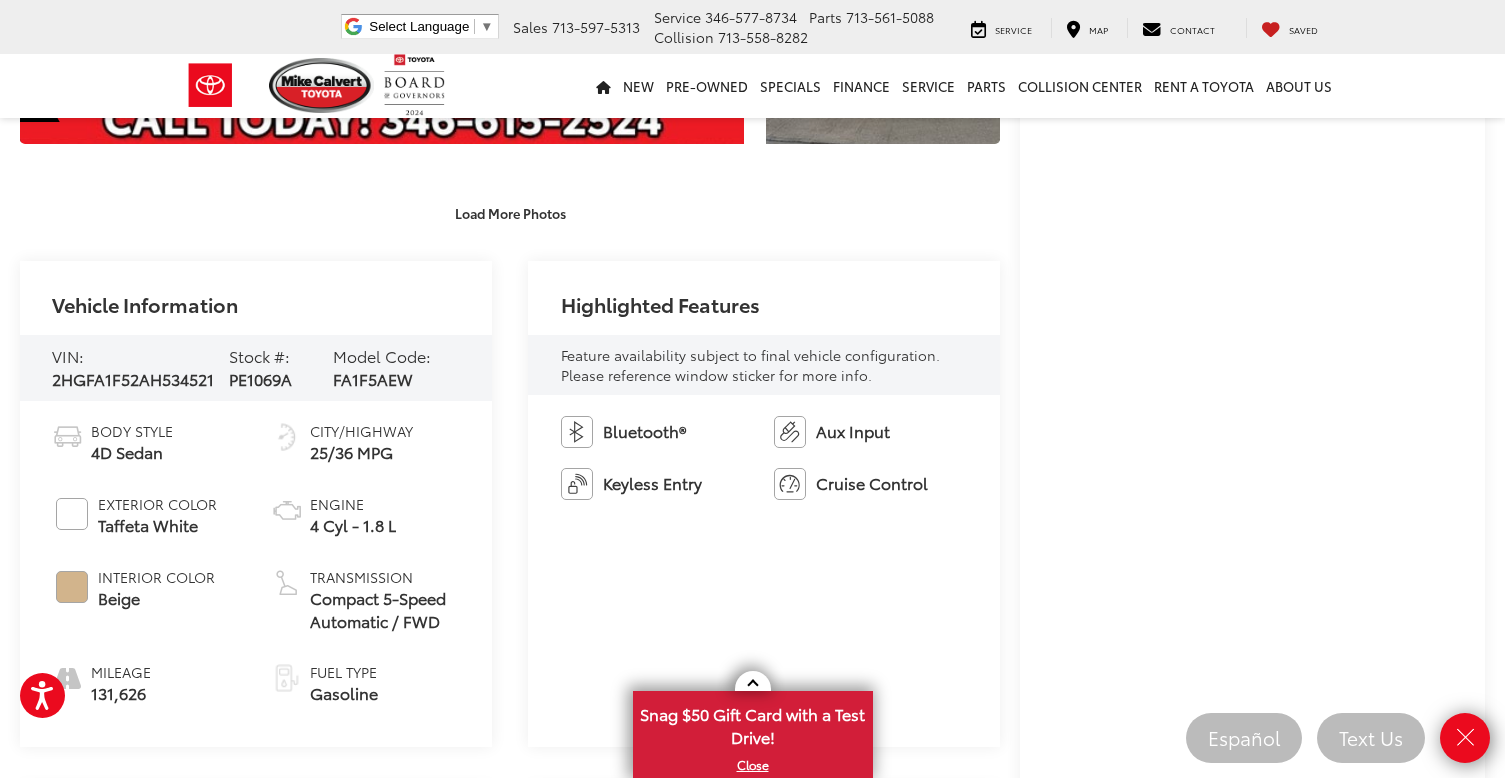 click on "Highlighted Features
Feature availability subject to final vehicle configuration. Please reference window sticker for more info.
Bluetooth®
Aux Input
Keyless Entry
Cruise Control" at bounding box center (764, 504) 